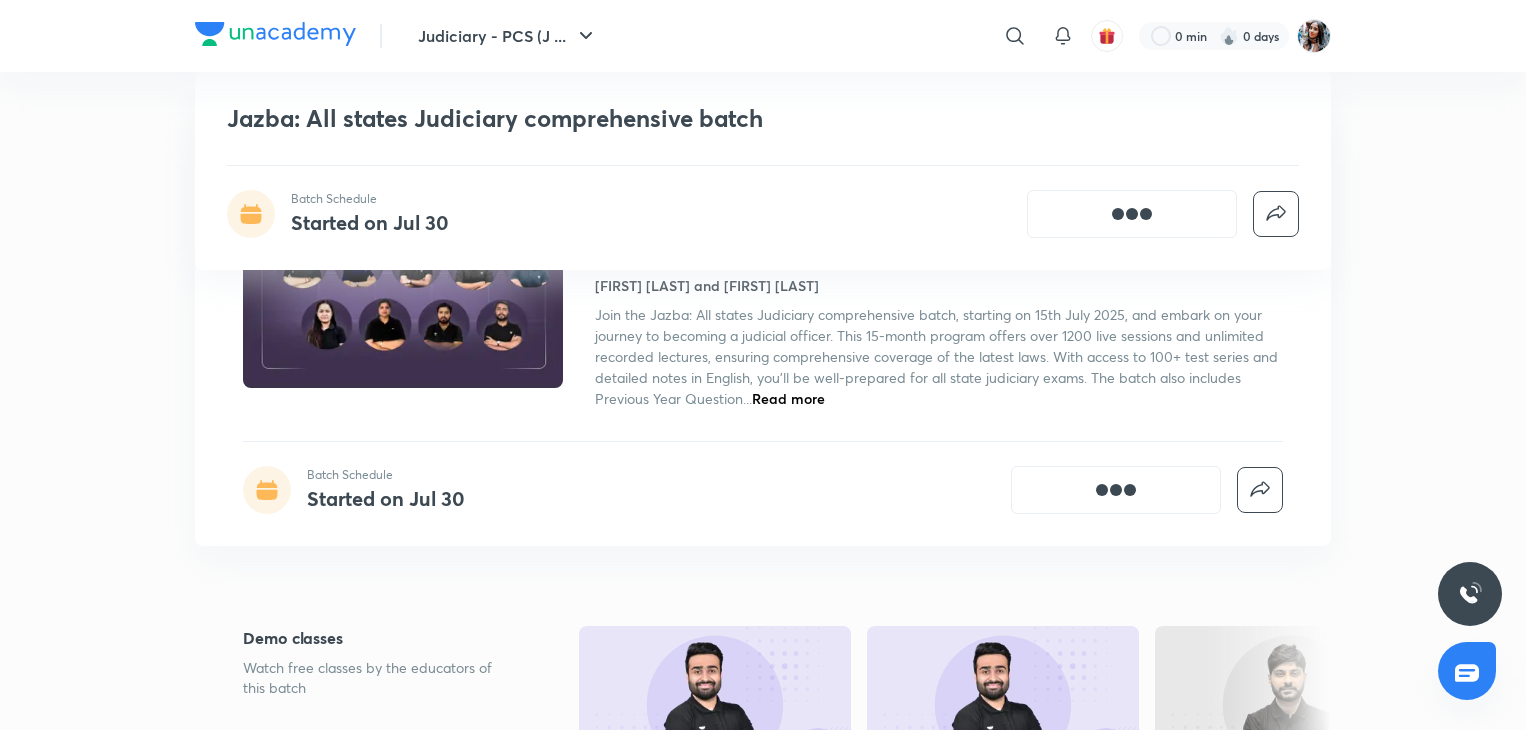 scroll, scrollTop: 1456, scrollLeft: 0, axis: vertical 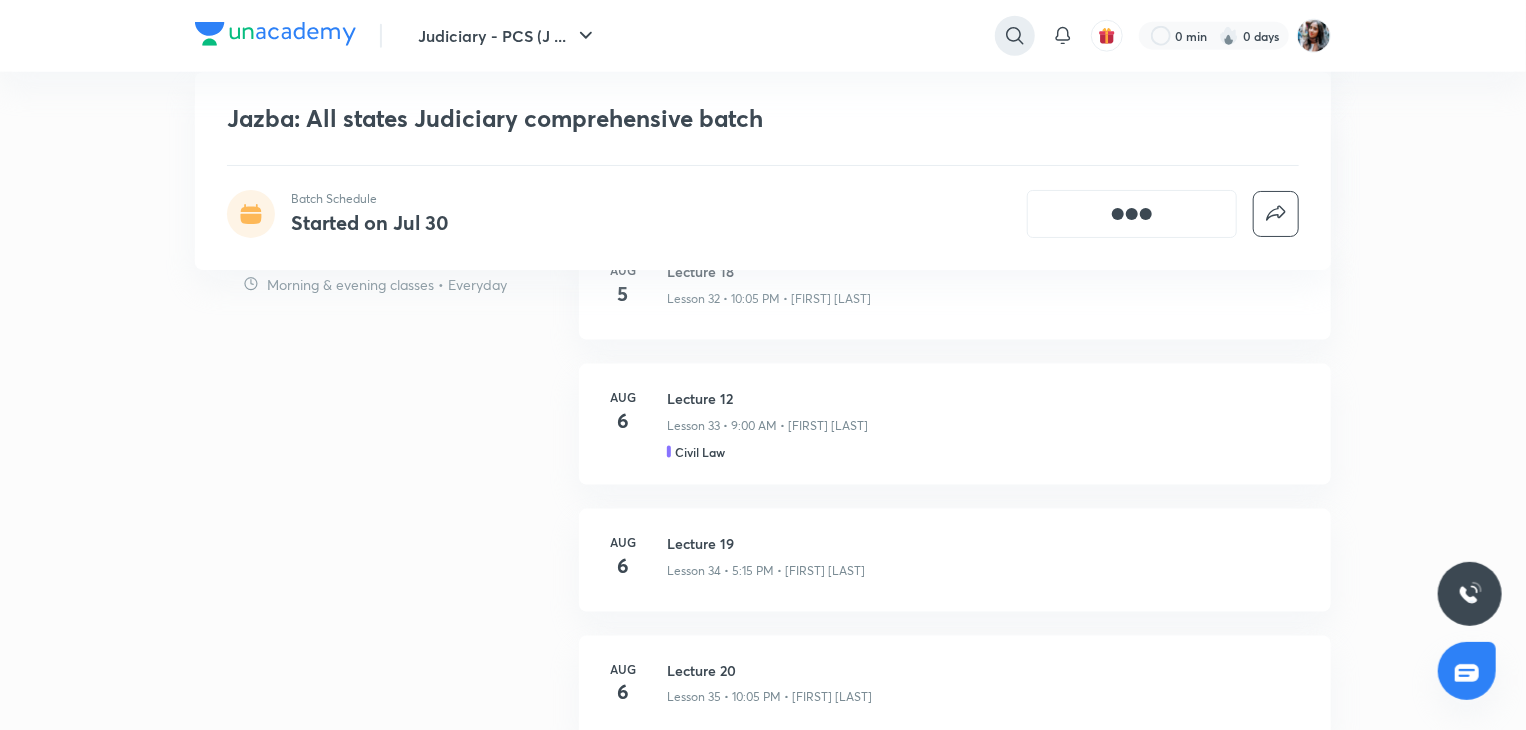 click 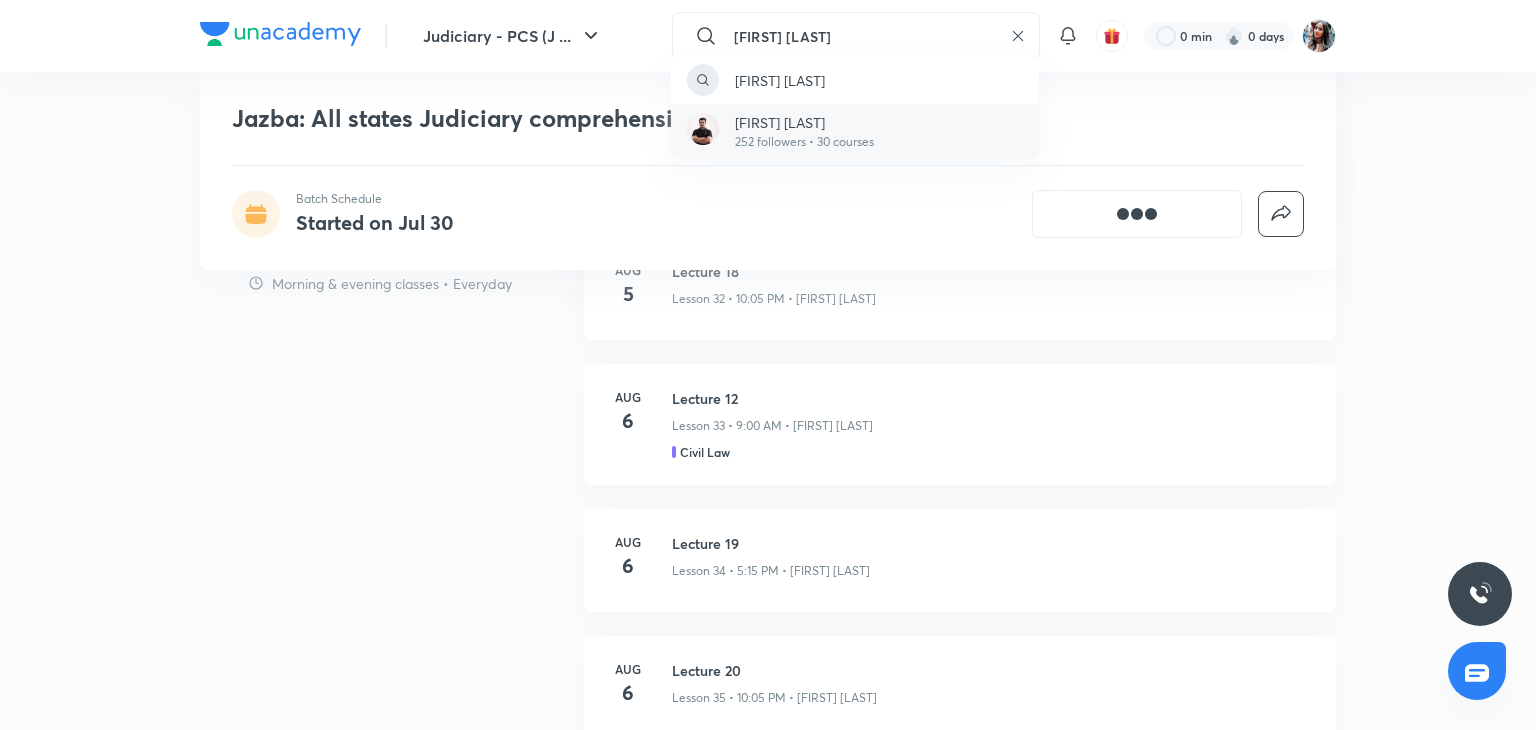 type on "kanishk devesh" 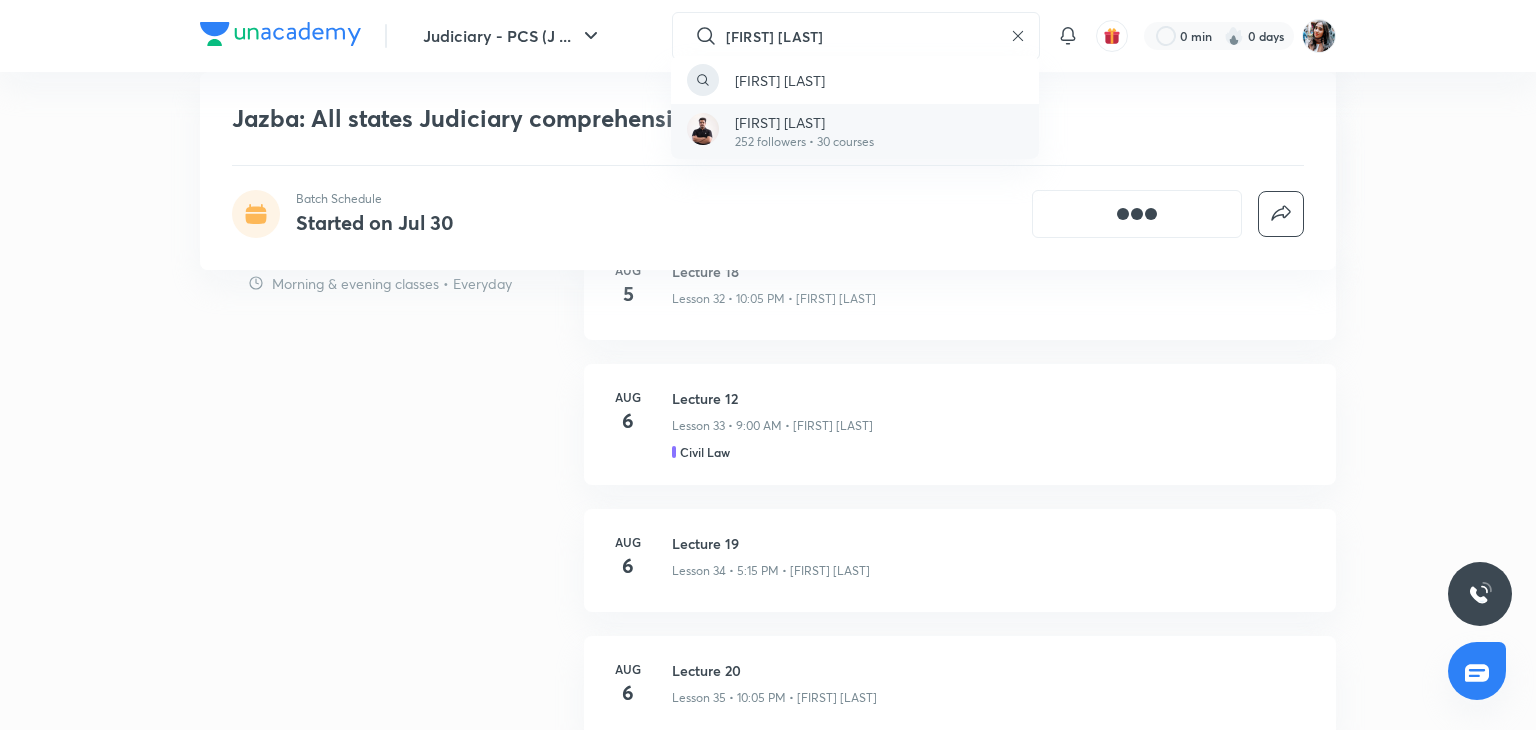 click on "252 followers • 30 courses" at bounding box center (804, 142) 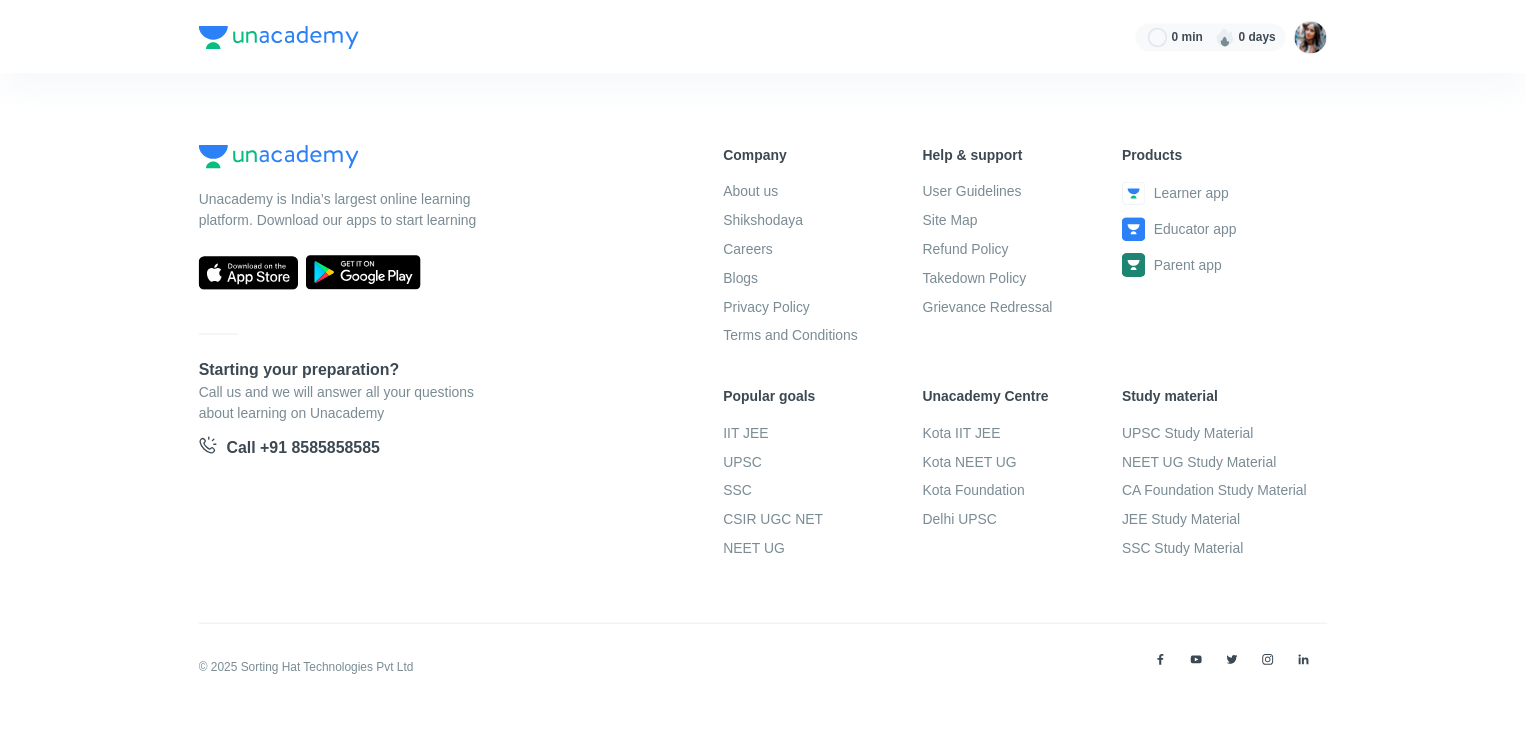 scroll, scrollTop: 0, scrollLeft: 0, axis: both 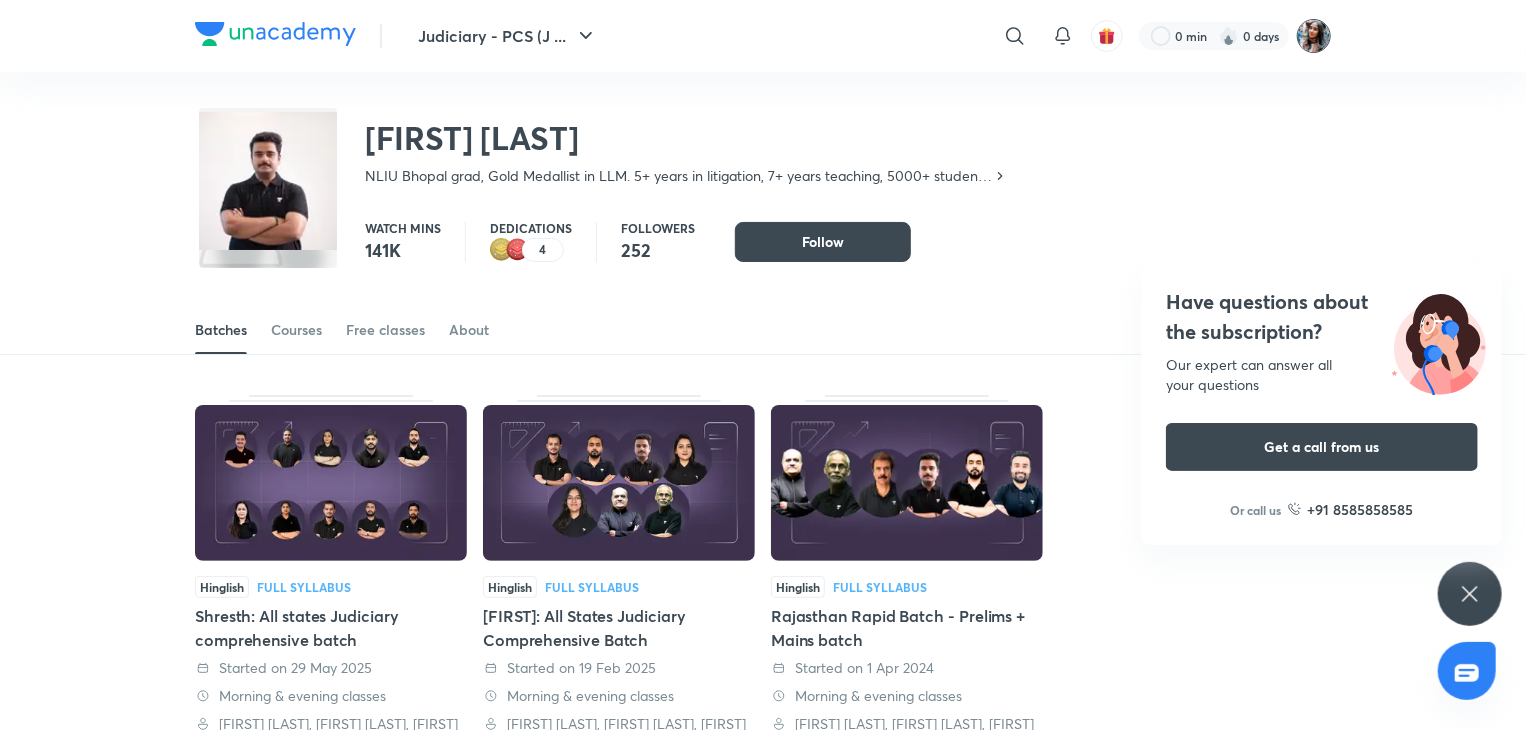 click at bounding box center (1314, 36) 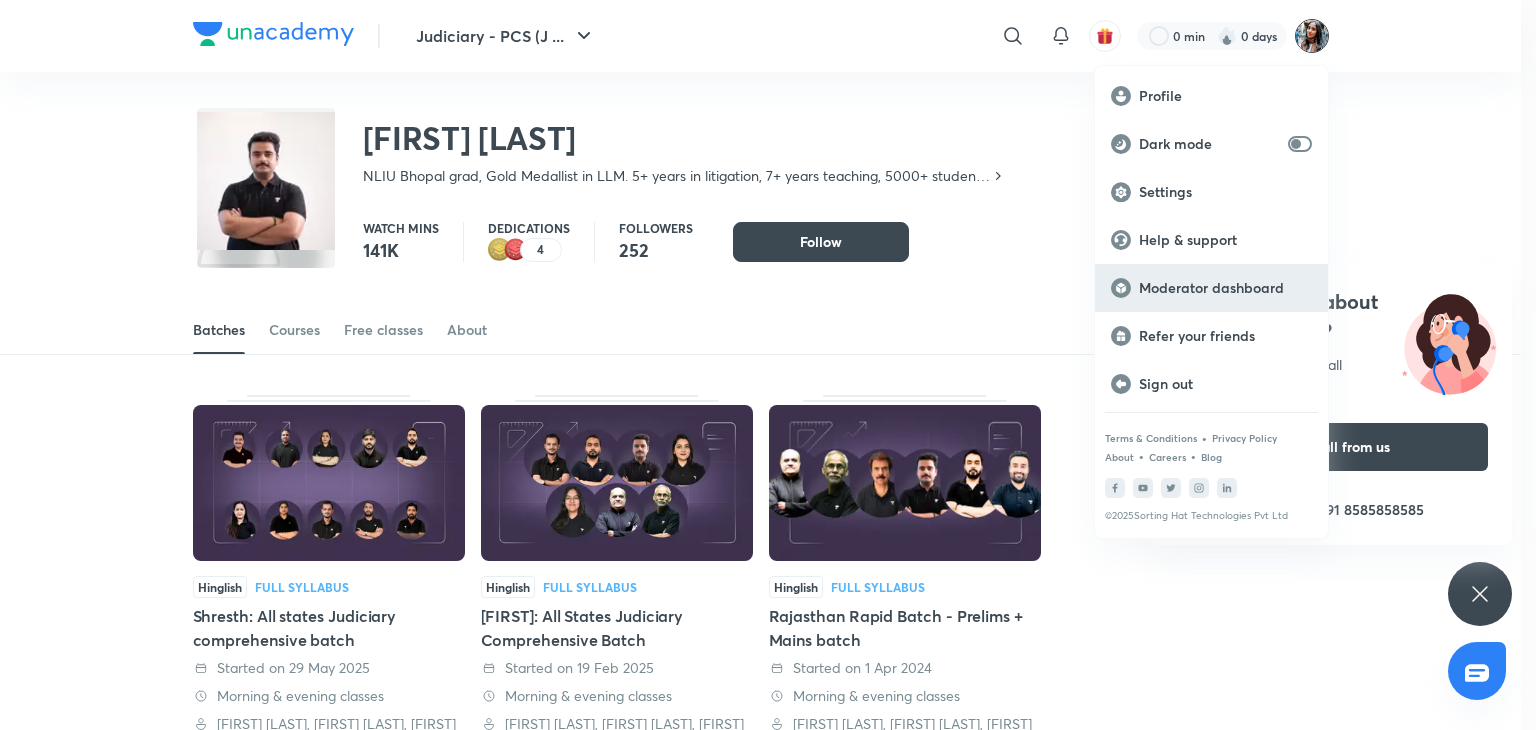 click on "Moderator dashboard" at bounding box center (1225, 288) 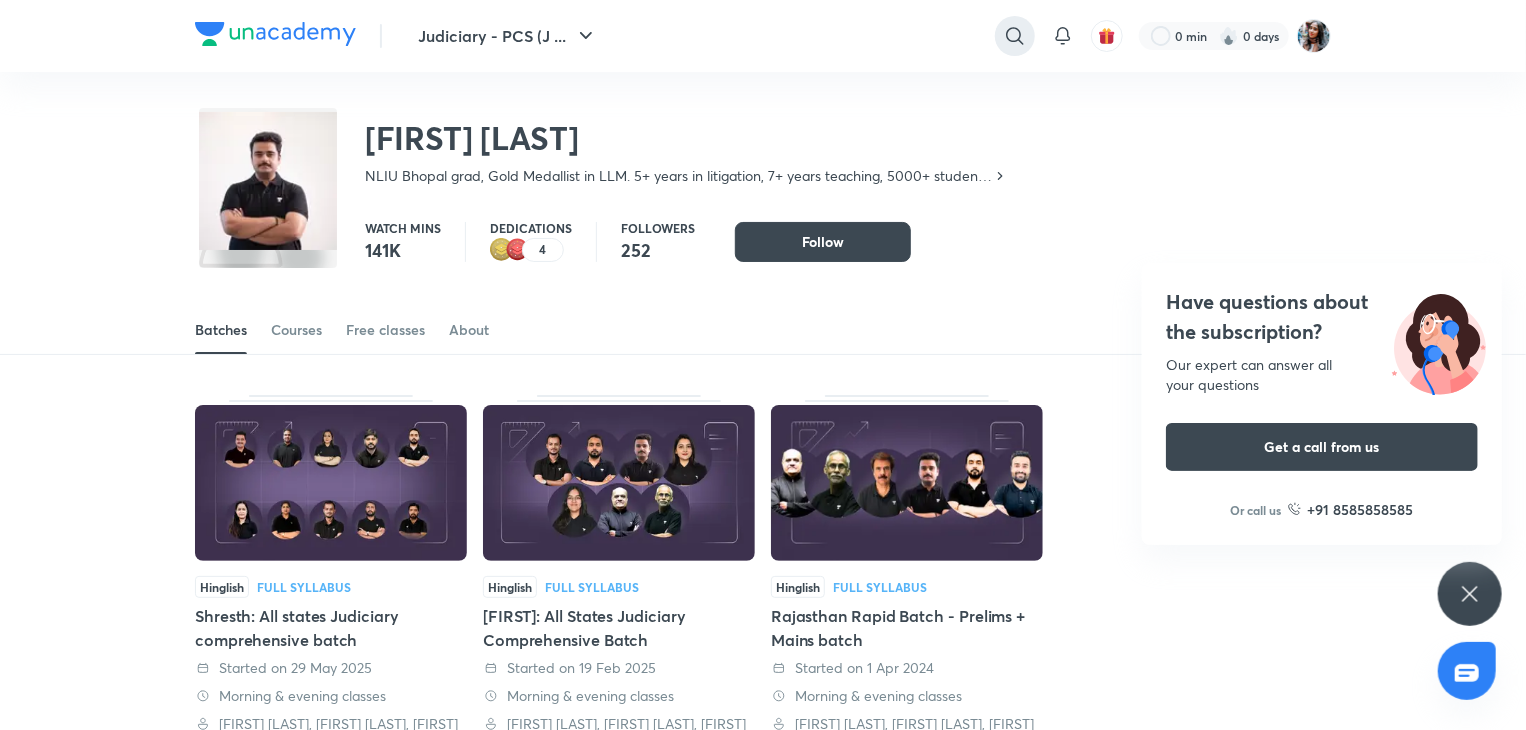 click 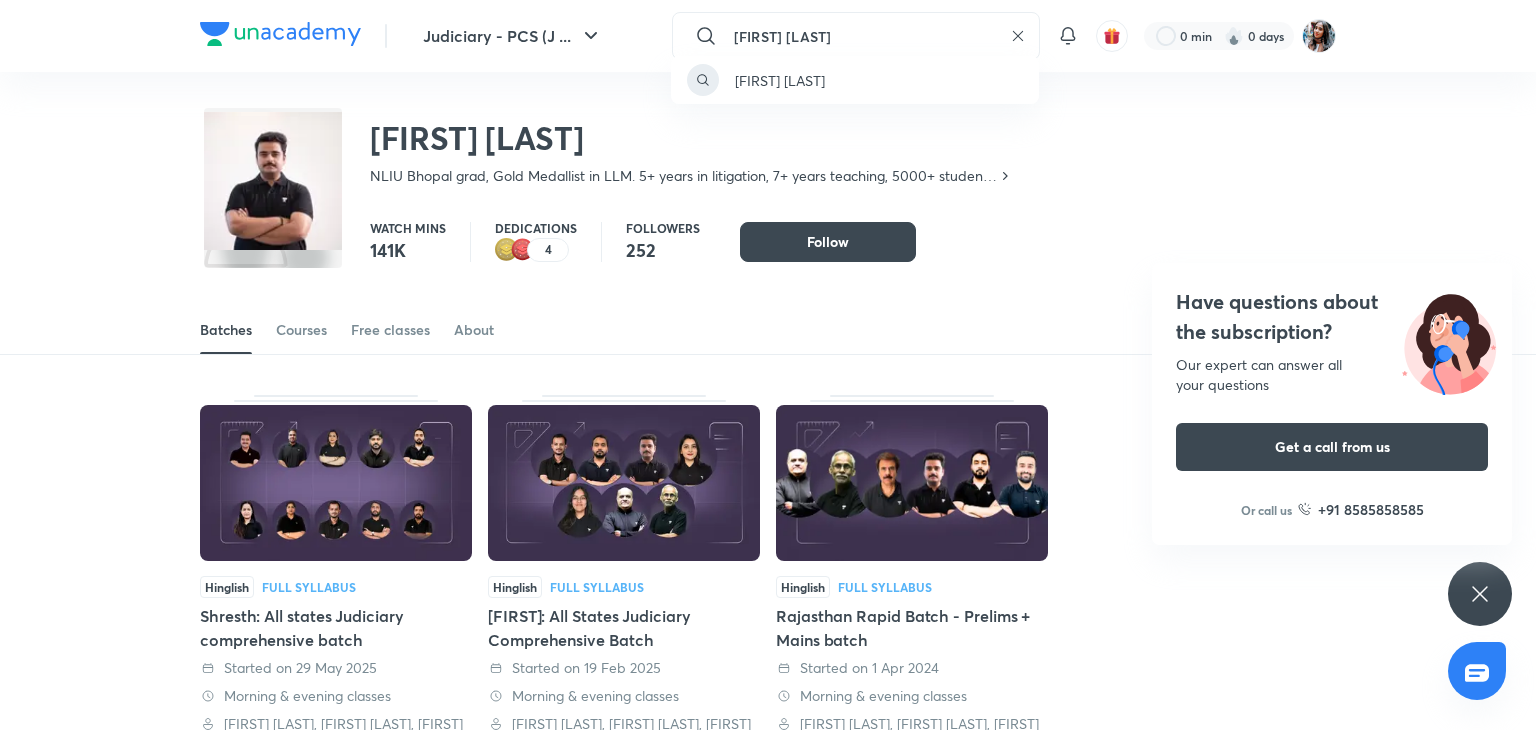 click on "apura vats" at bounding box center (768, 365) 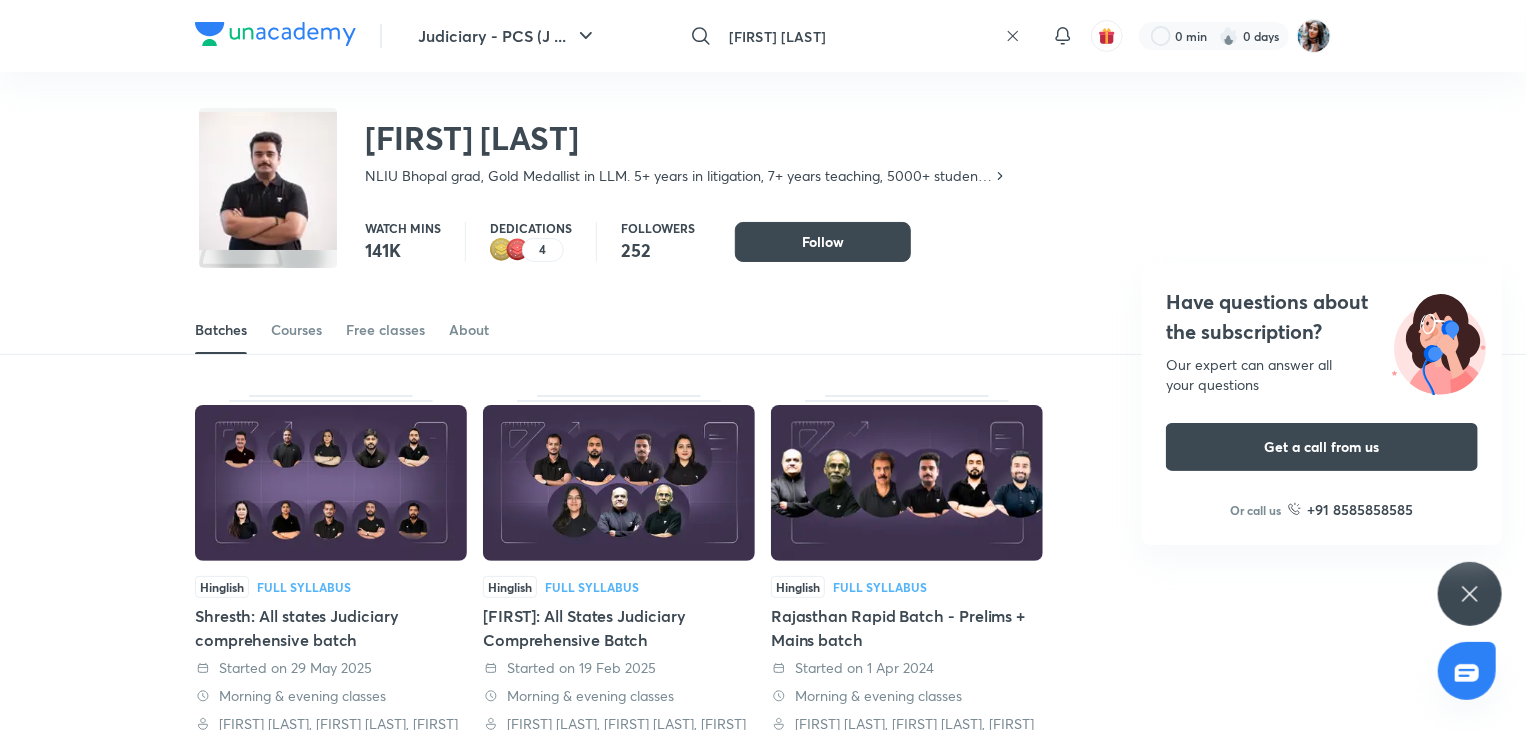 click on "apura vats" at bounding box center (859, 36) 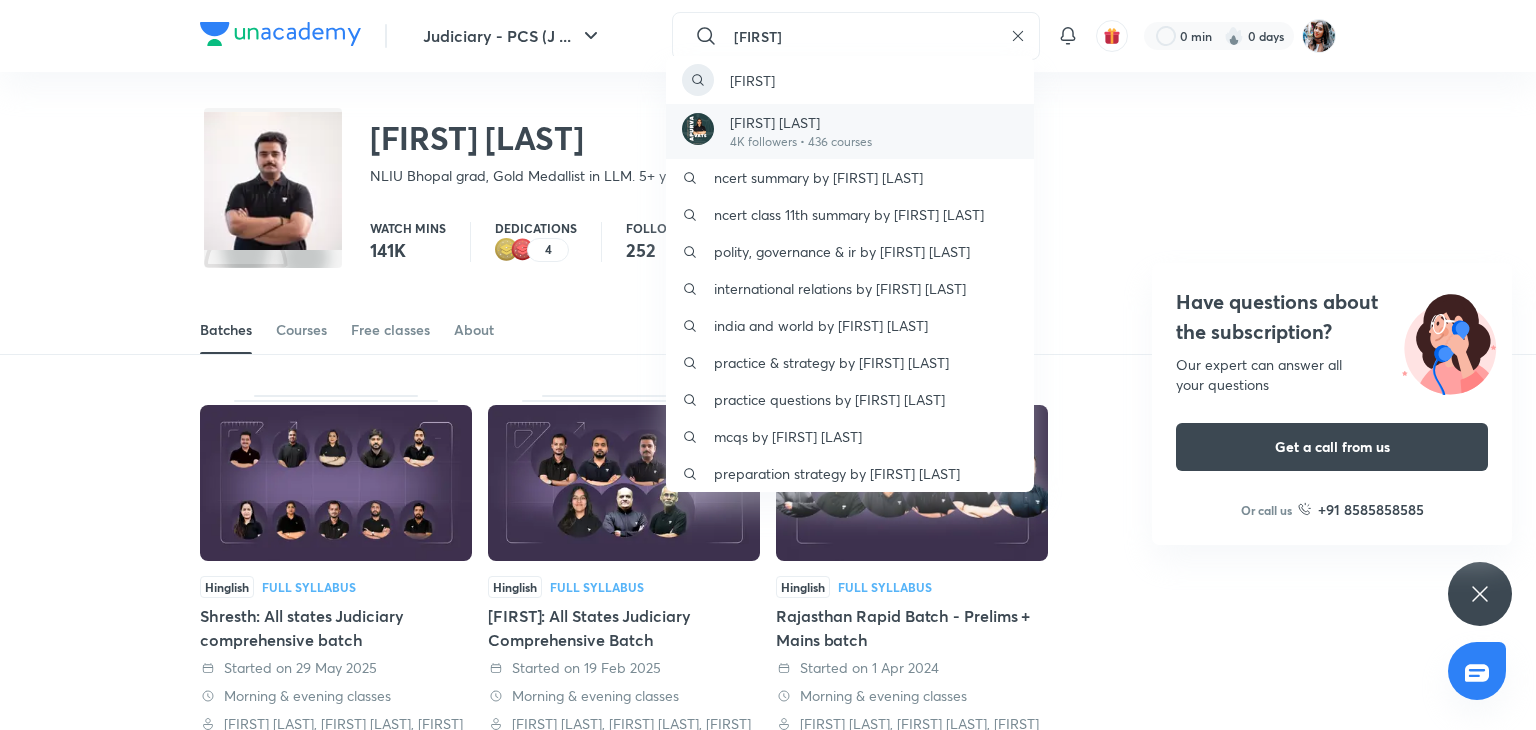 type on "apurva" 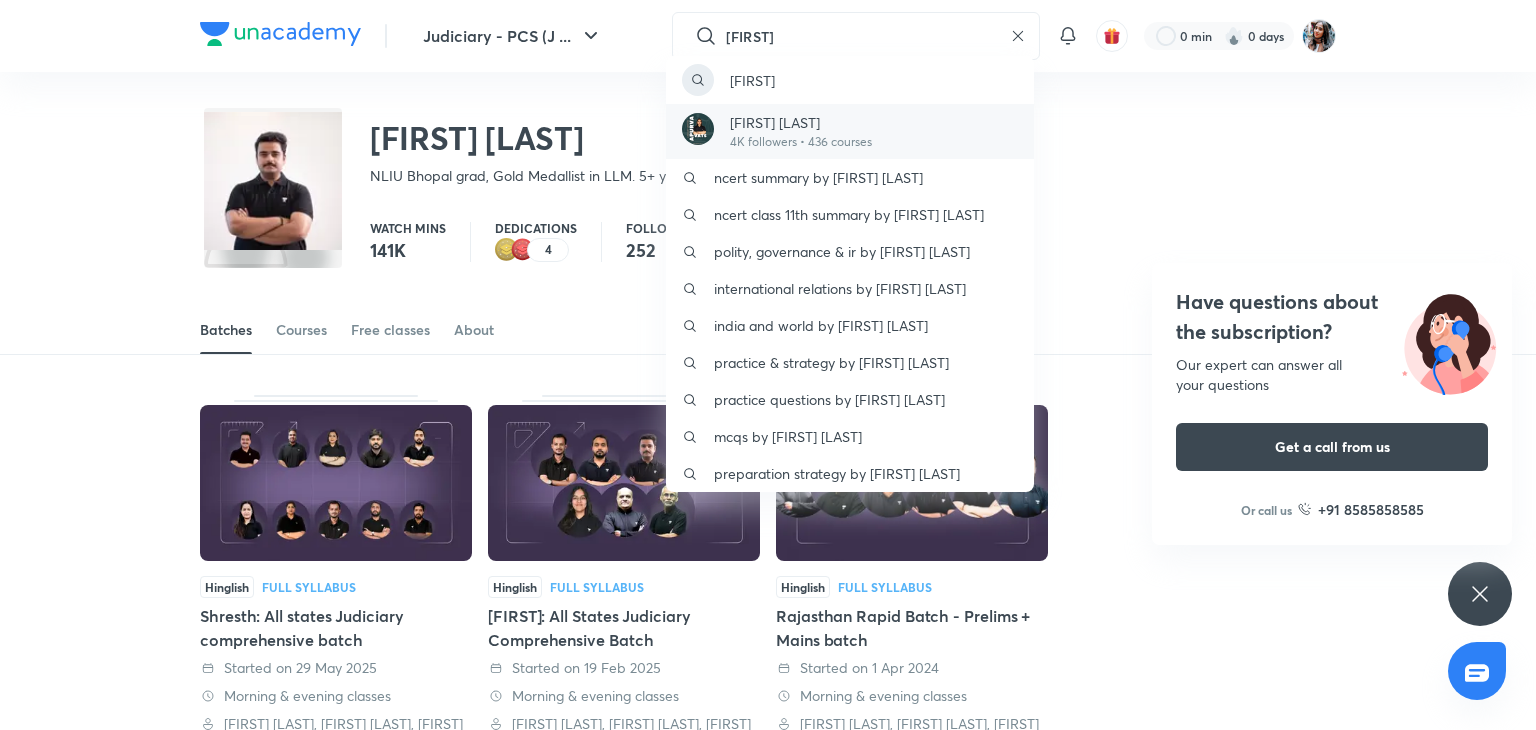 click on "[FIRST] [LAST]" at bounding box center [801, 122] 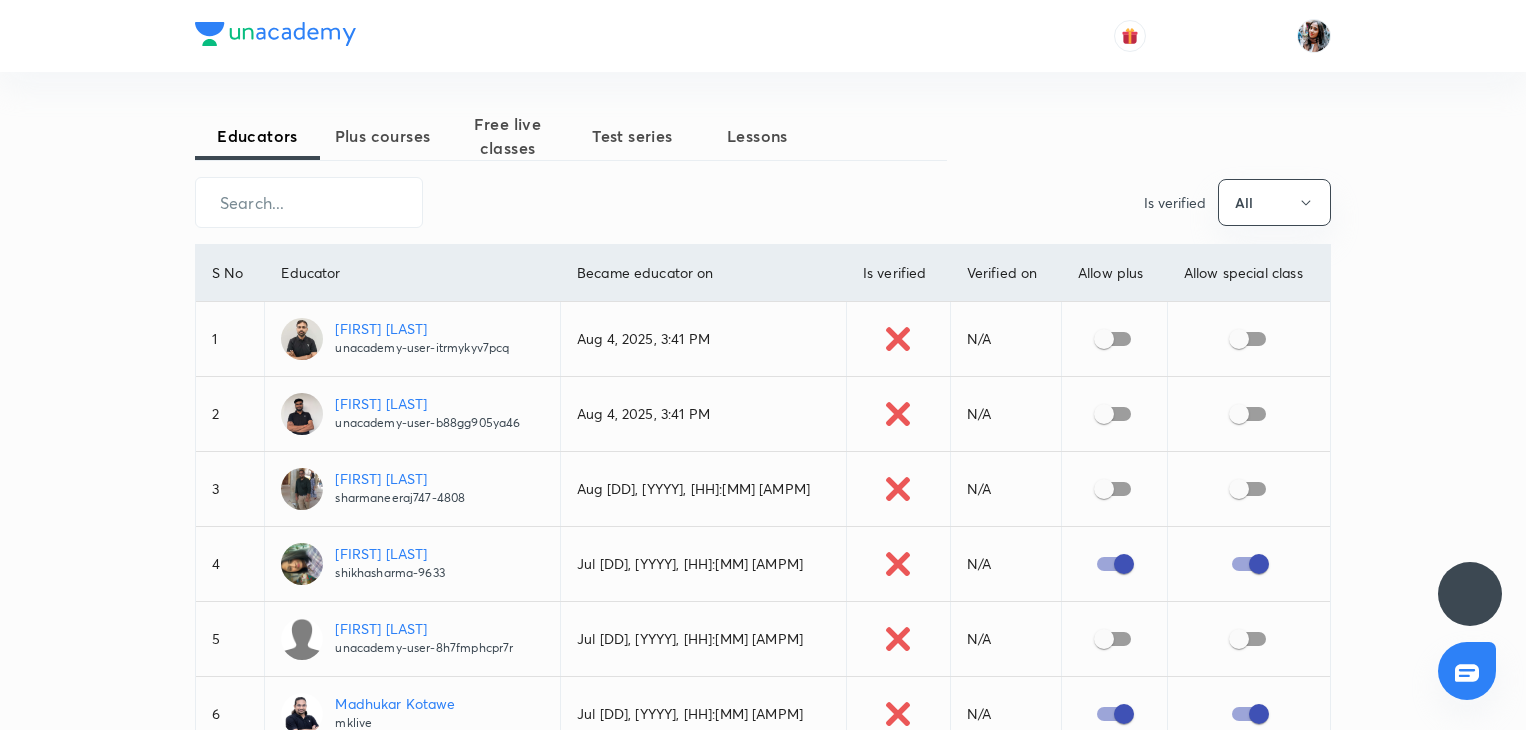 scroll, scrollTop: 0, scrollLeft: 0, axis: both 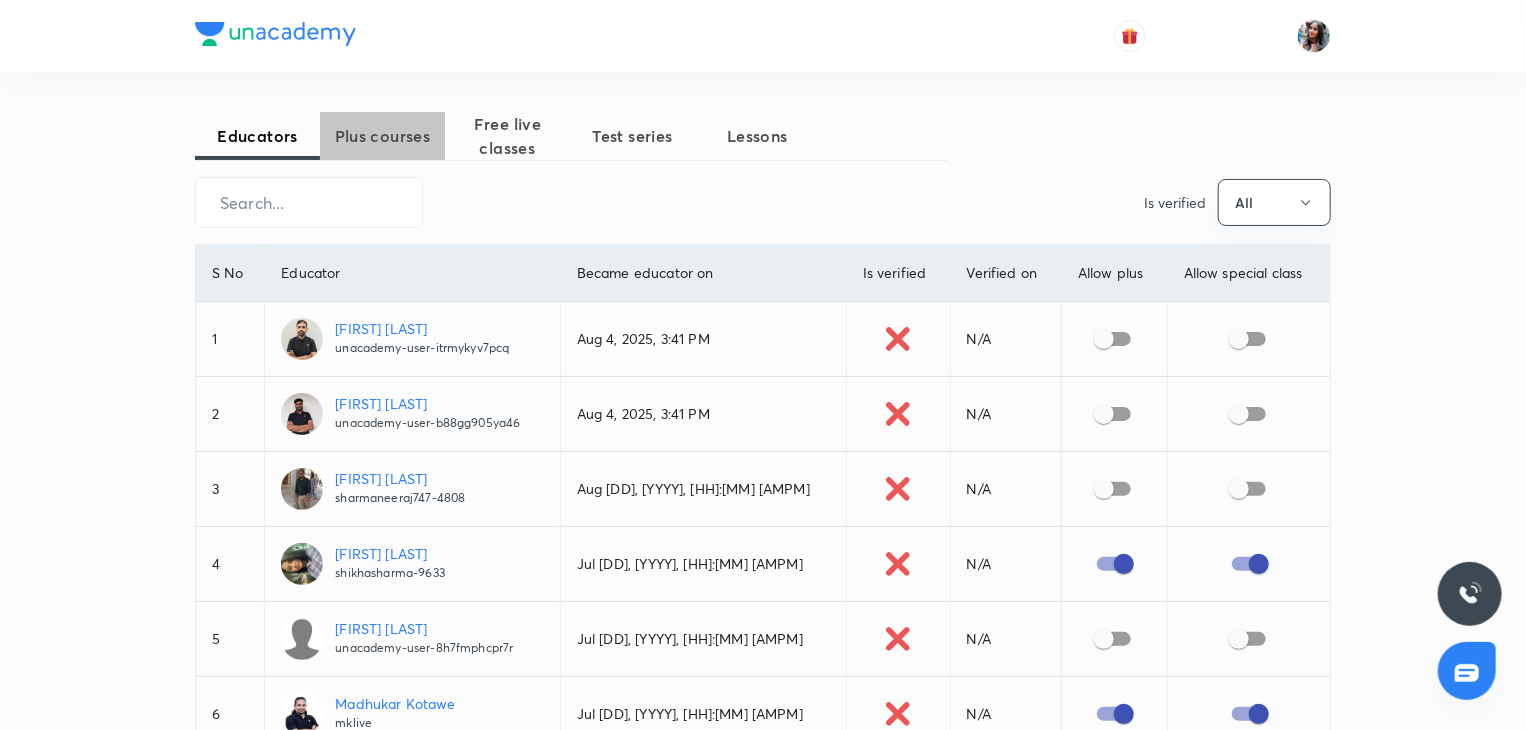 click on "Plus courses" at bounding box center (382, 136) 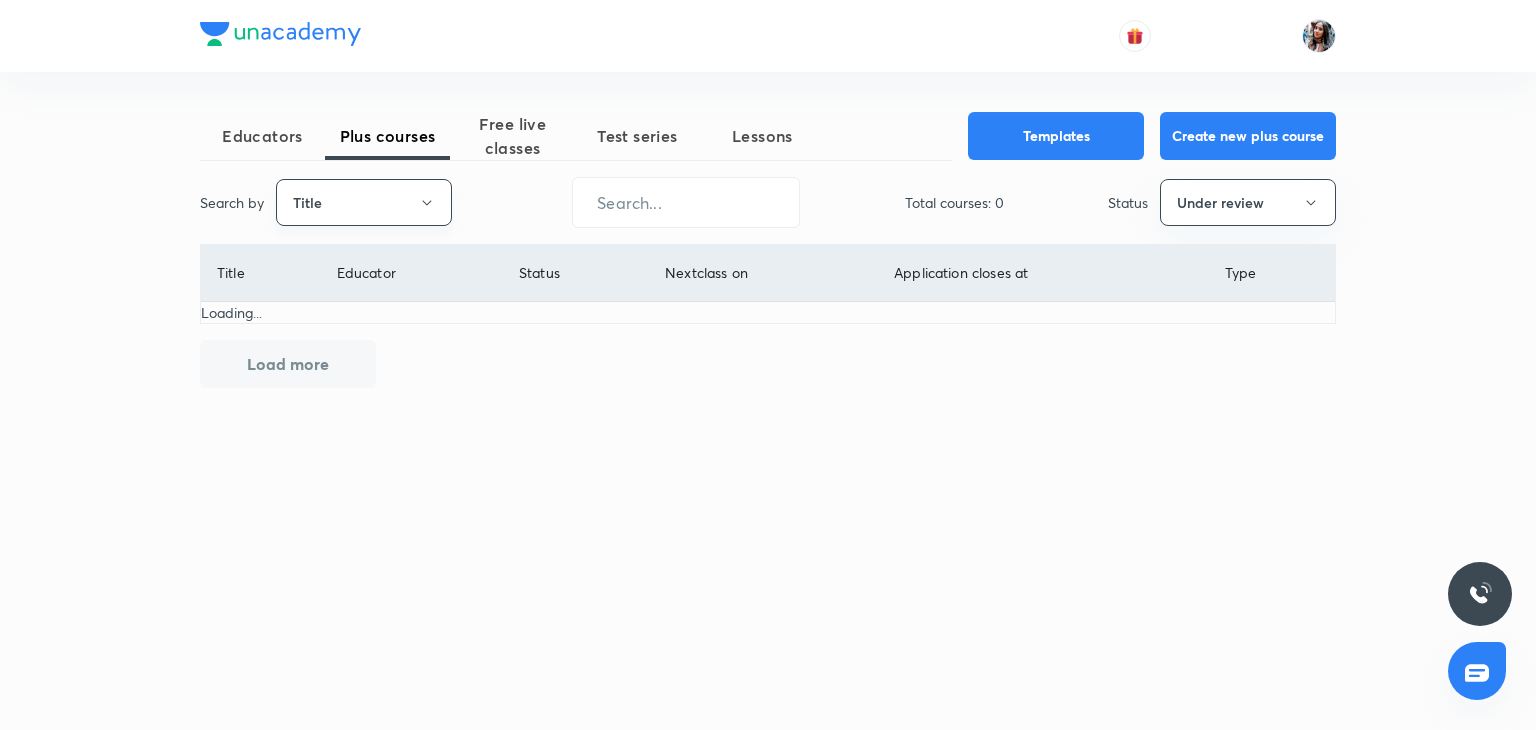 click on "Title" at bounding box center [364, 202] 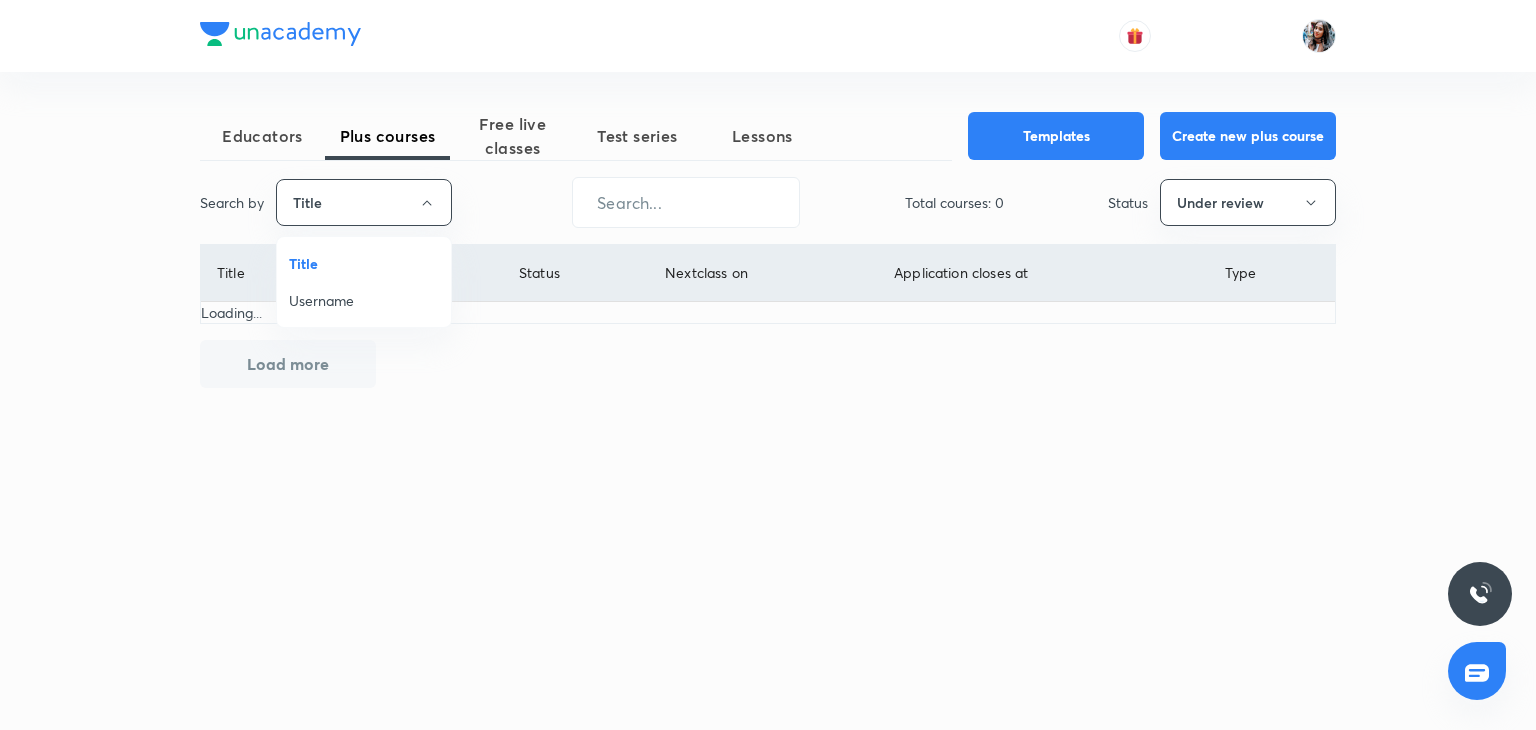 click on "Username" at bounding box center [364, 300] 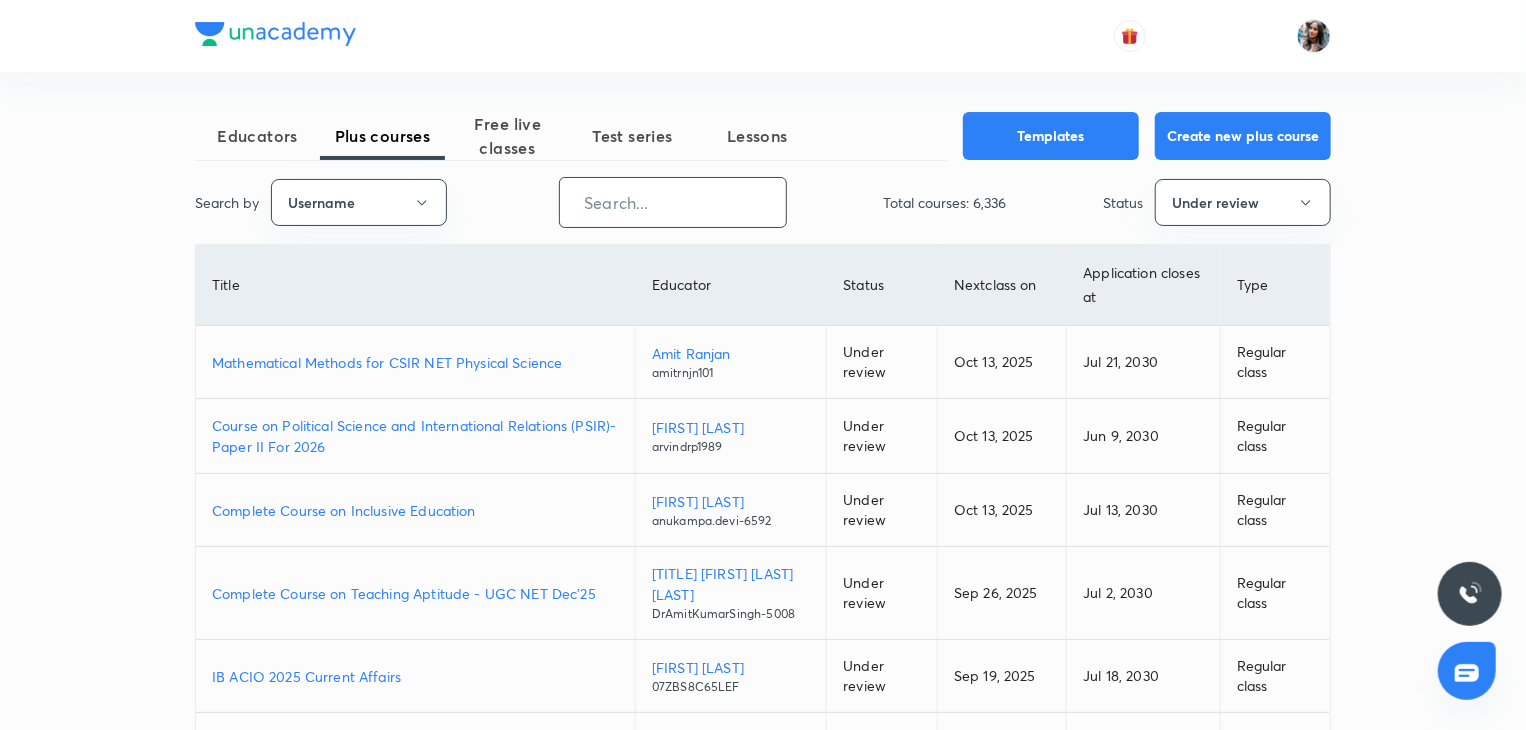 type 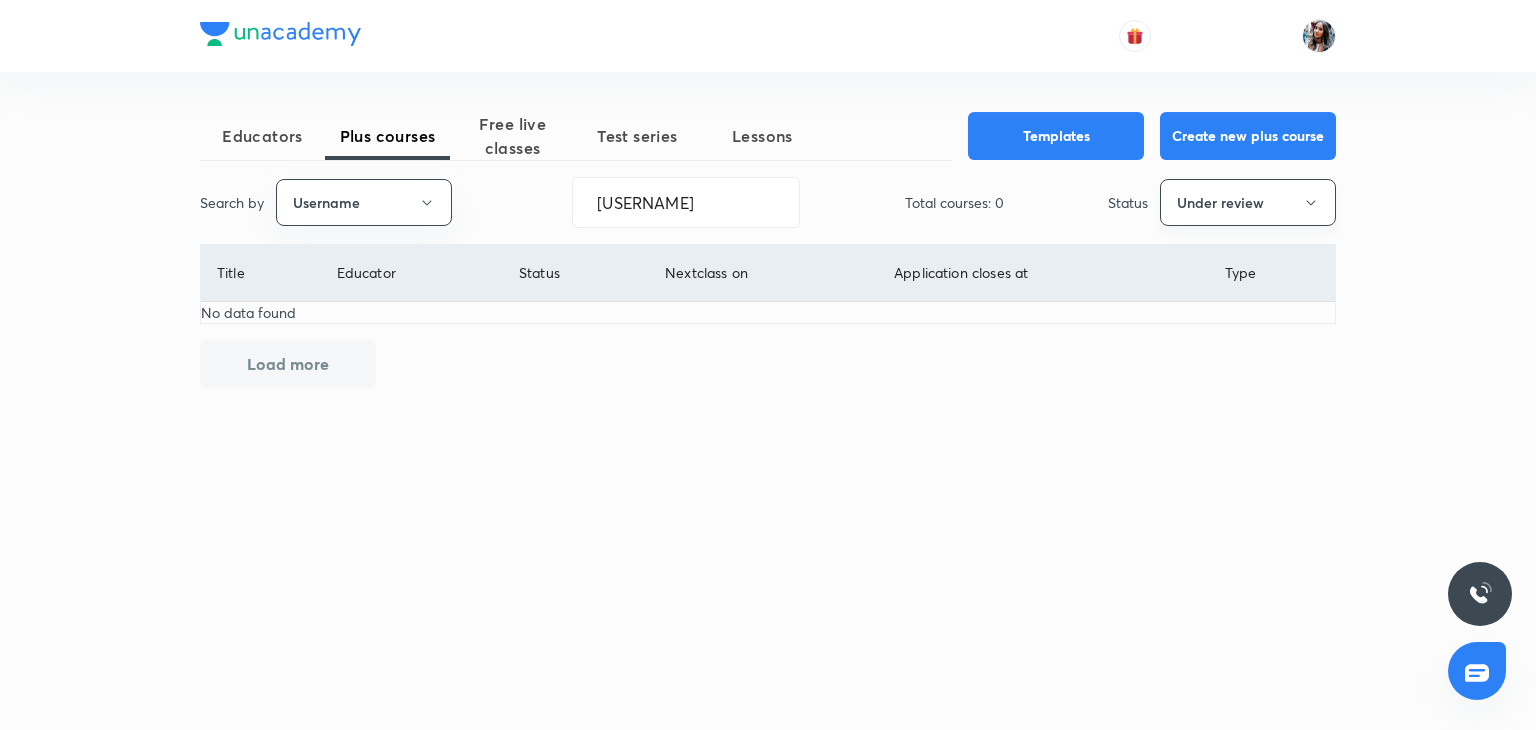 click on "Under review" at bounding box center (1248, 202) 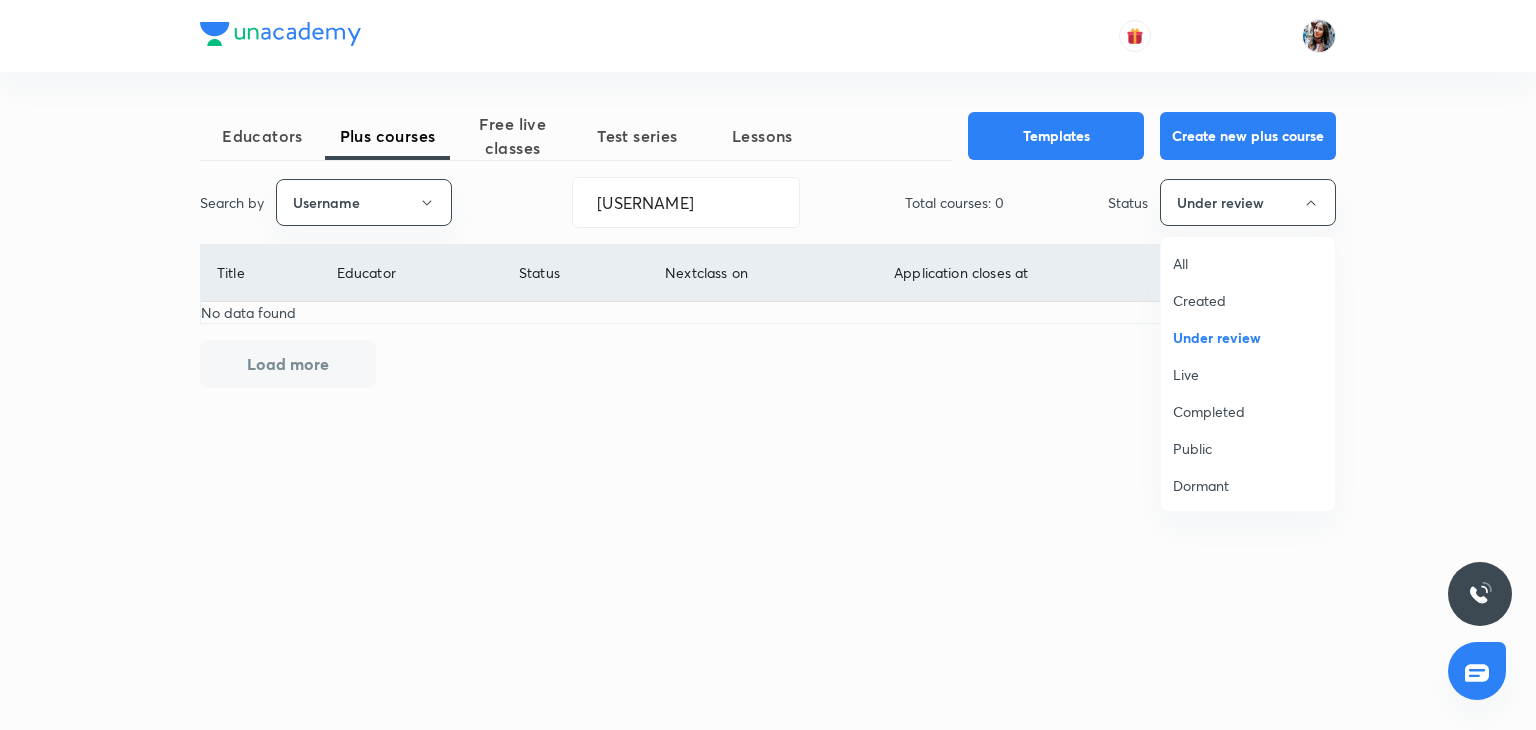 click on "All" at bounding box center (1248, 263) 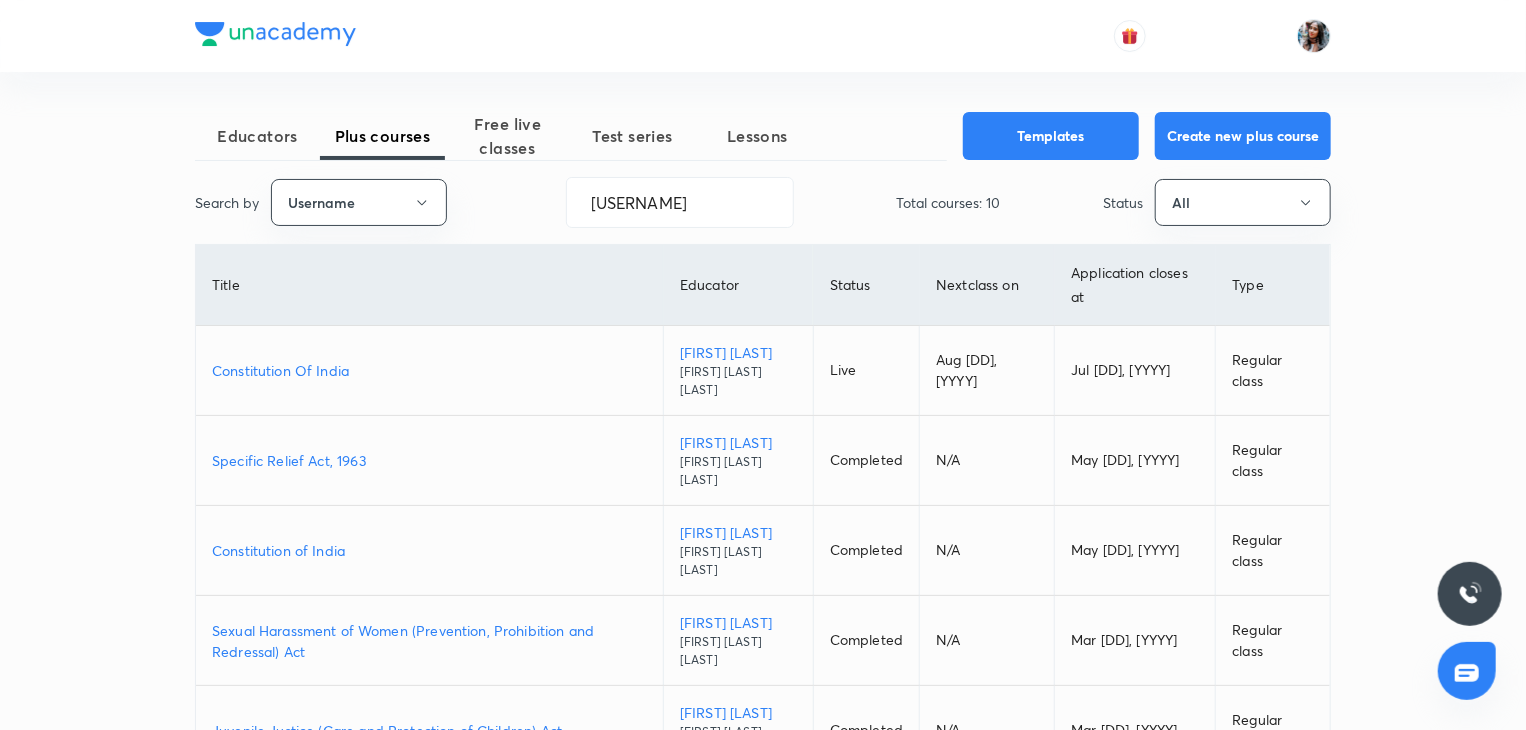 click on "Constitution Of India" at bounding box center [429, 370] 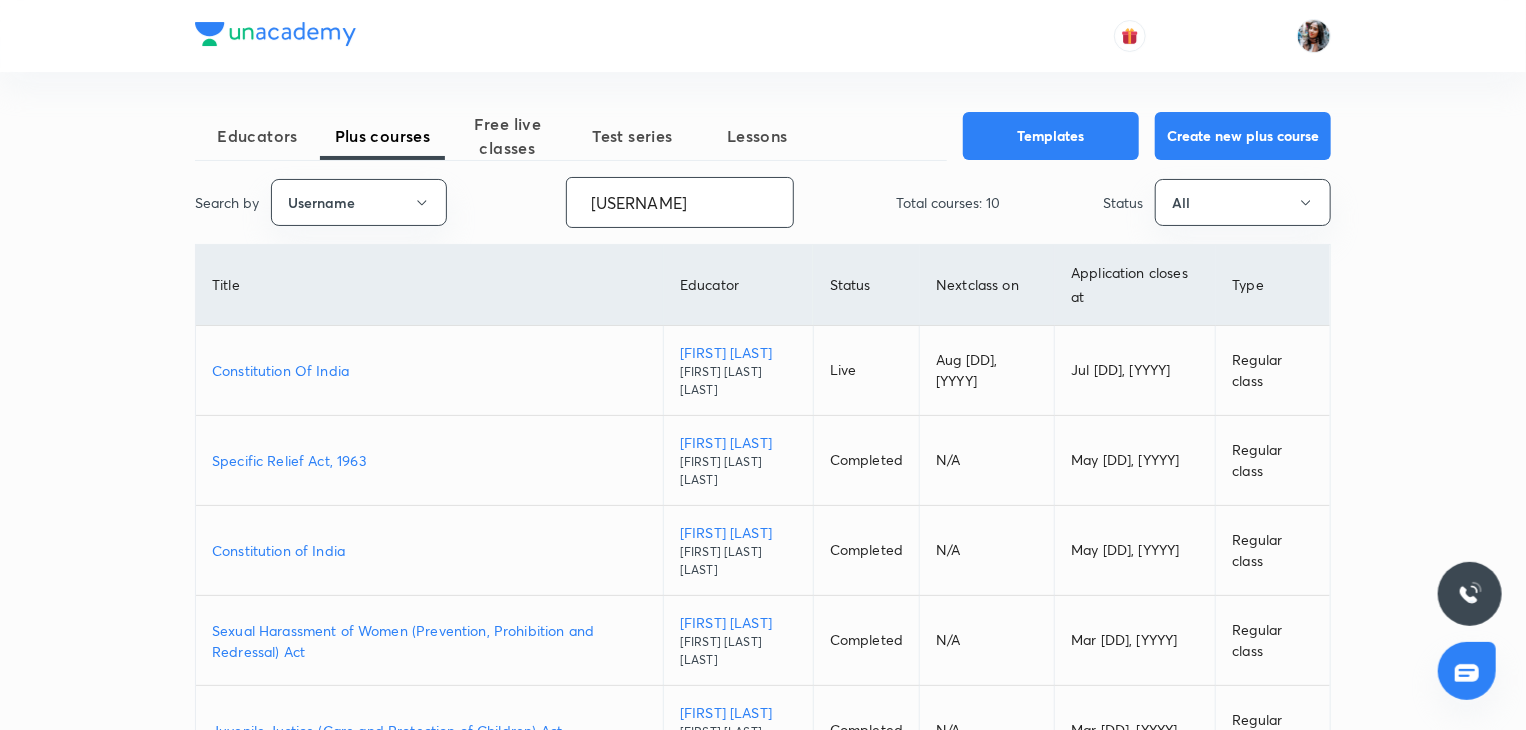 click on "[USERNAME]" at bounding box center (680, 202) 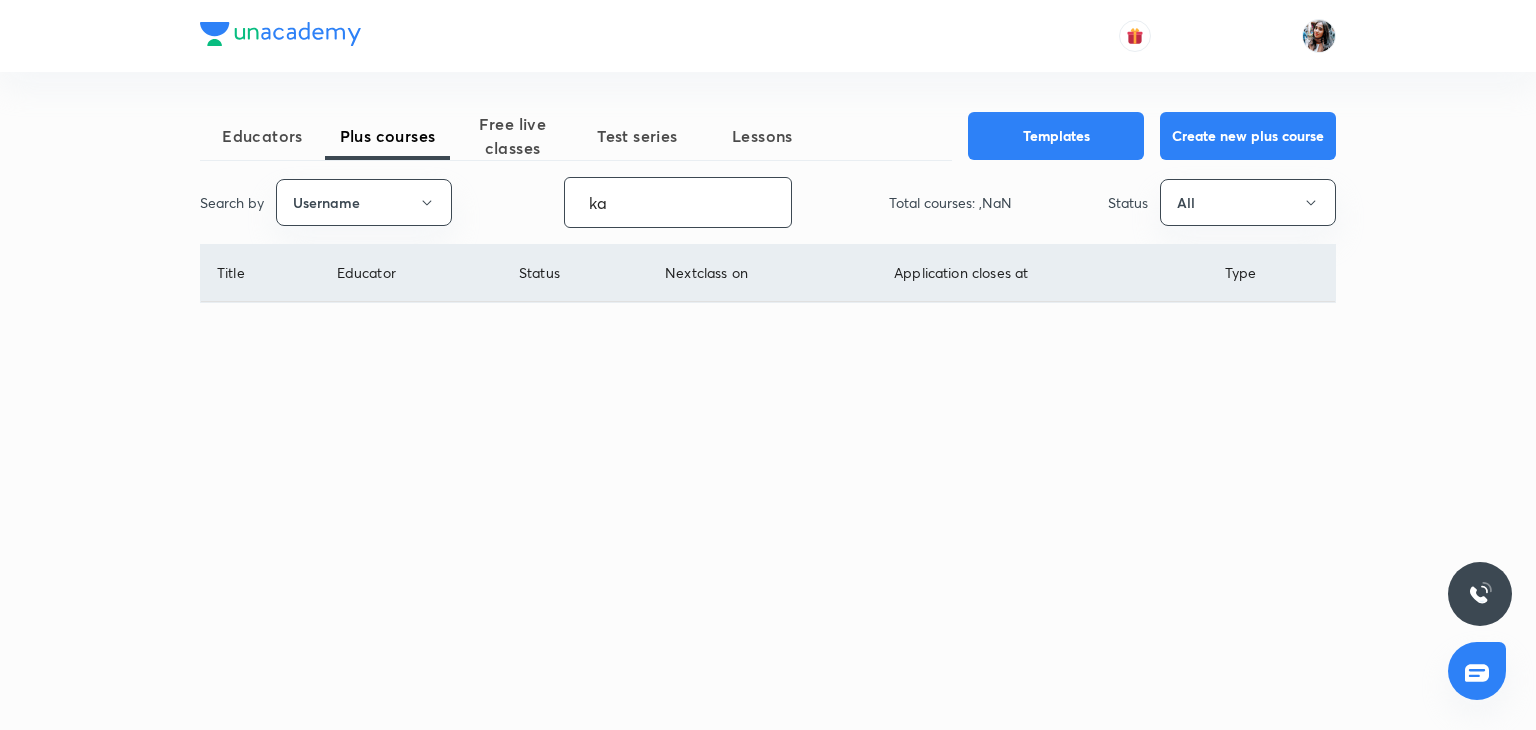 type on "k" 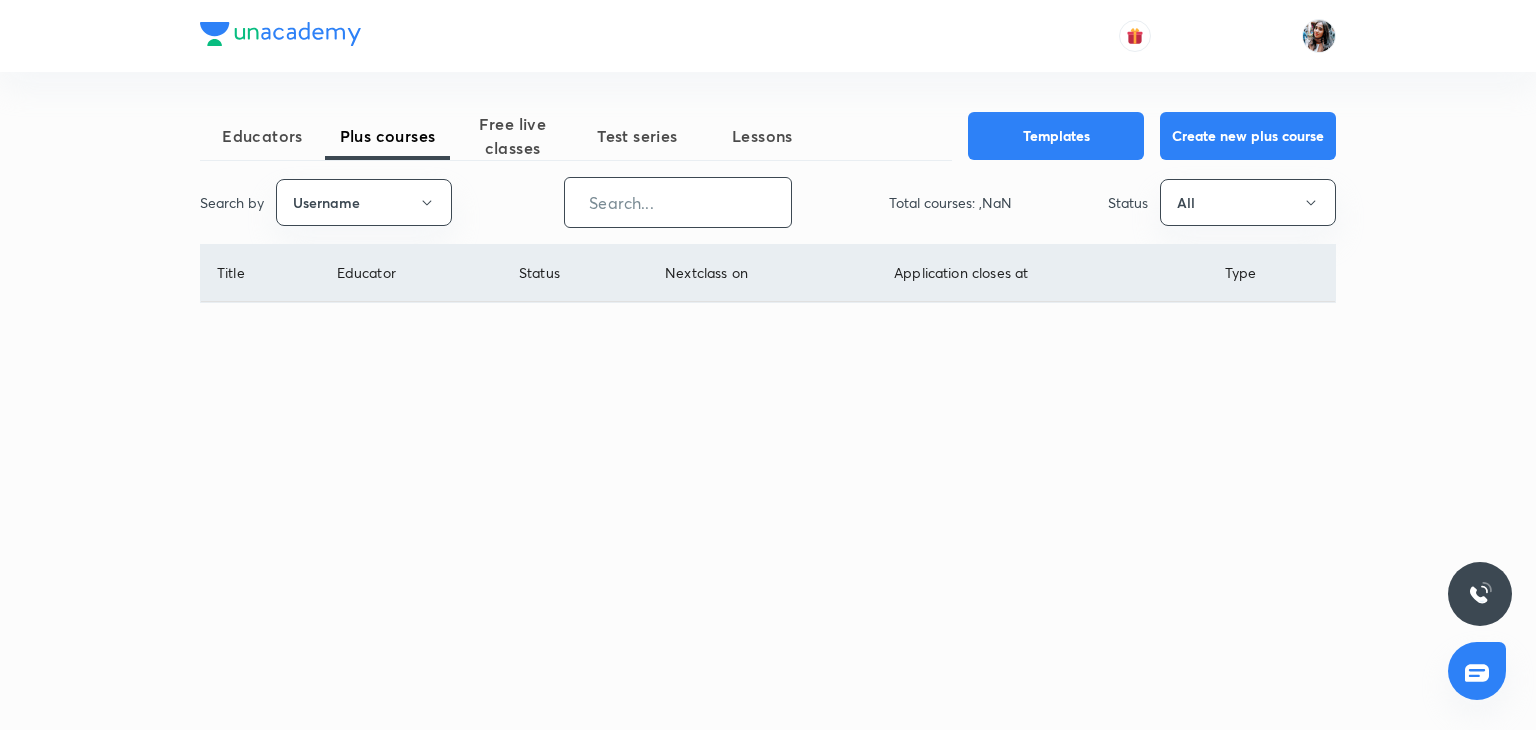 paste on "[USERNAME]" 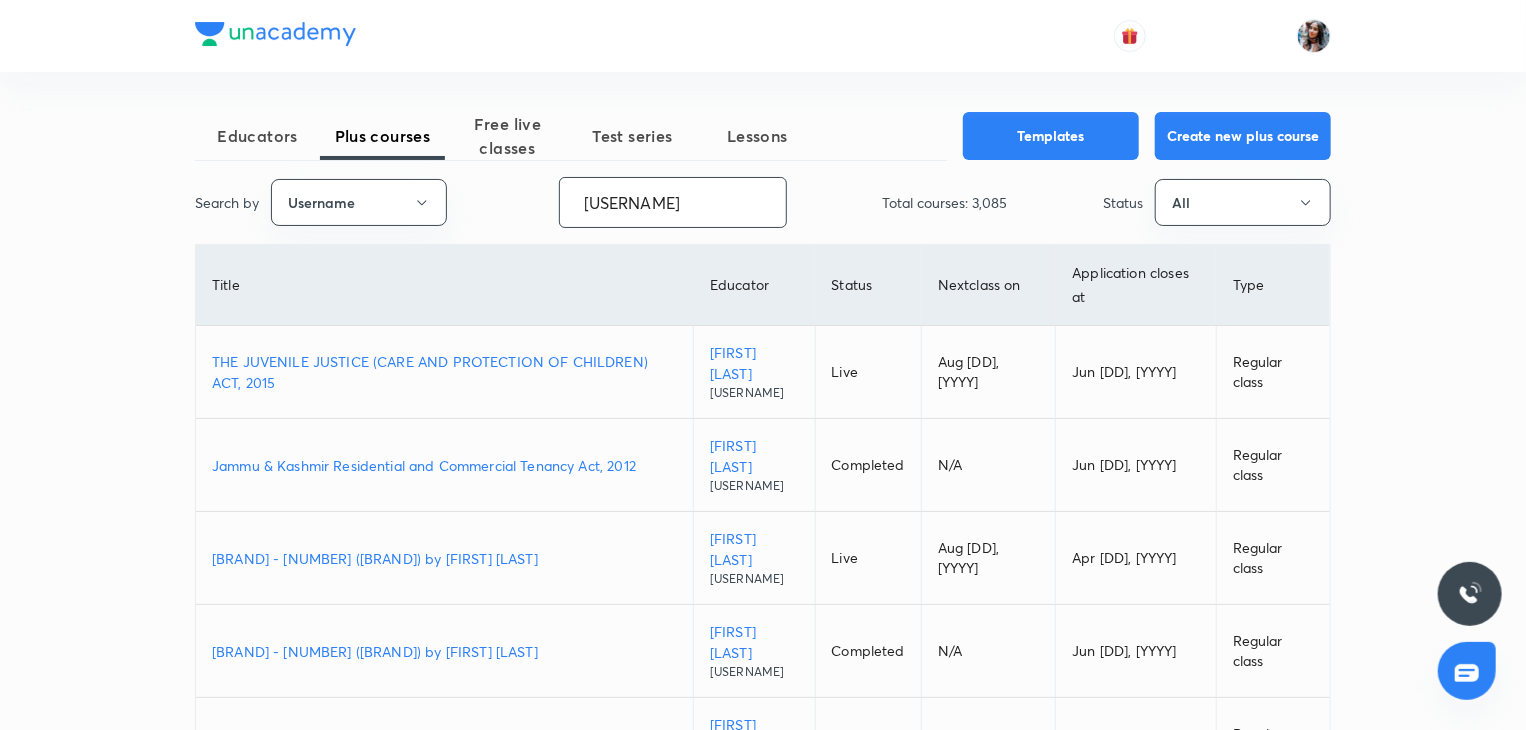 type on "[USERNAME]" 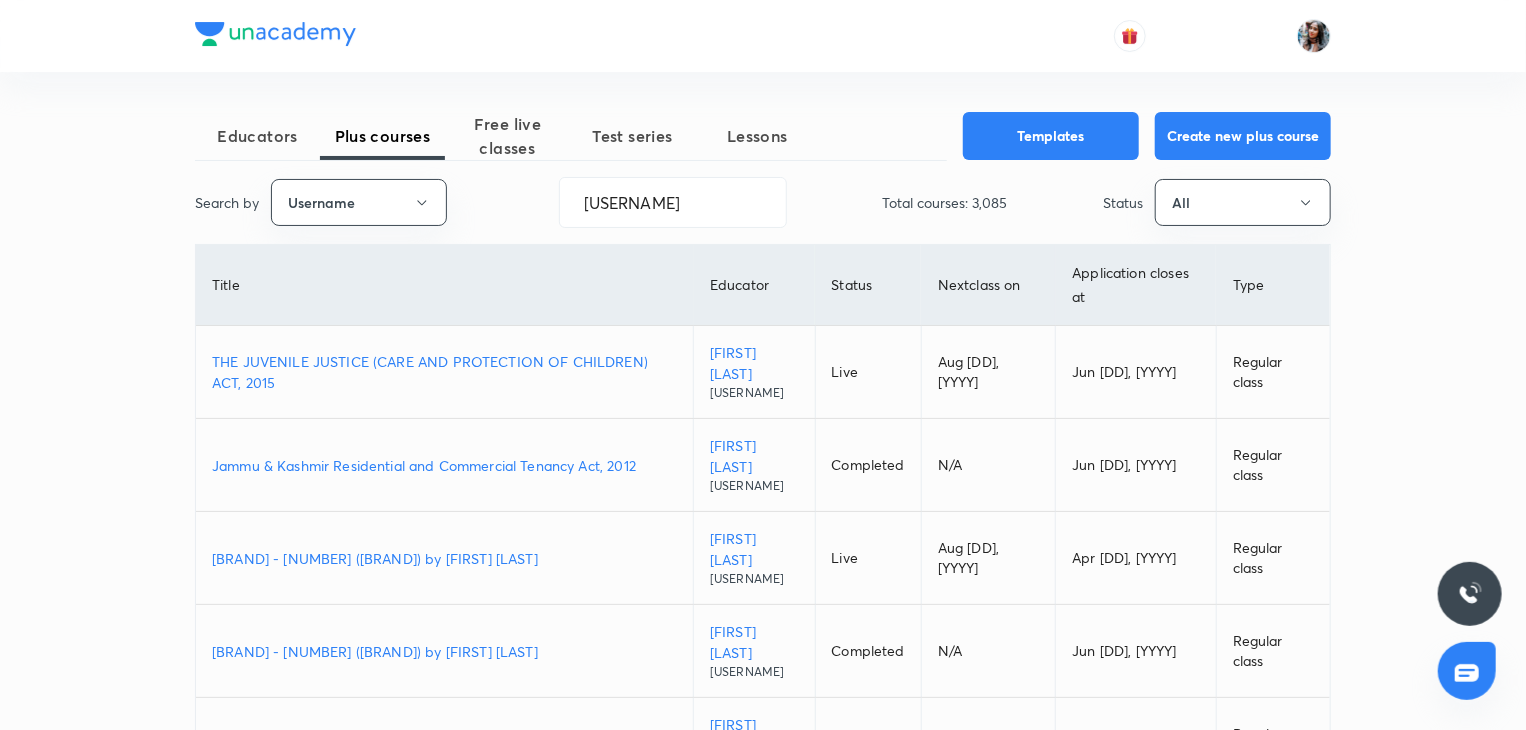 click on "[BRAND] - [NUMBER] ([BRAND]) by [FIRST] [LAST]" at bounding box center [444, 558] 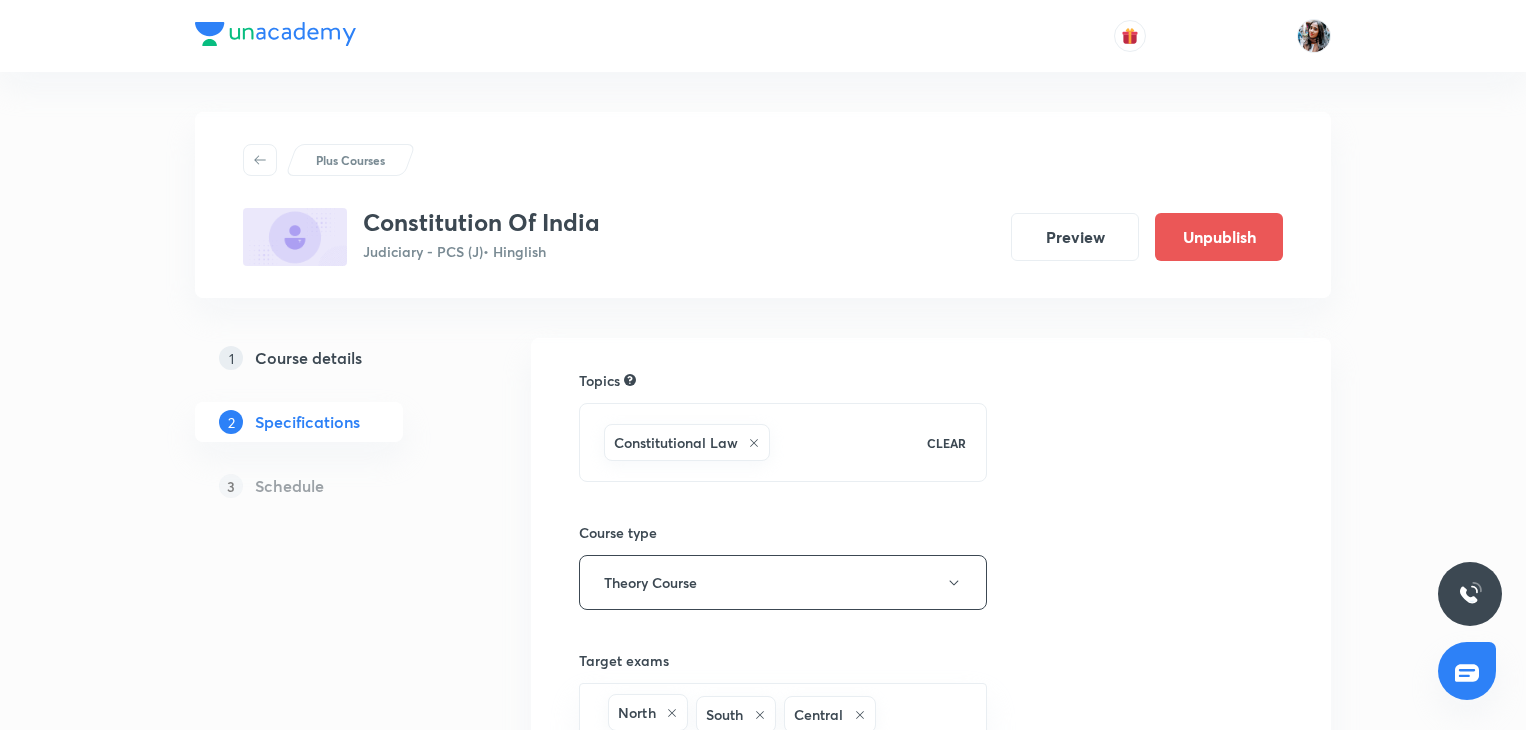 scroll, scrollTop: 0, scrollLeft: 0, axis: both 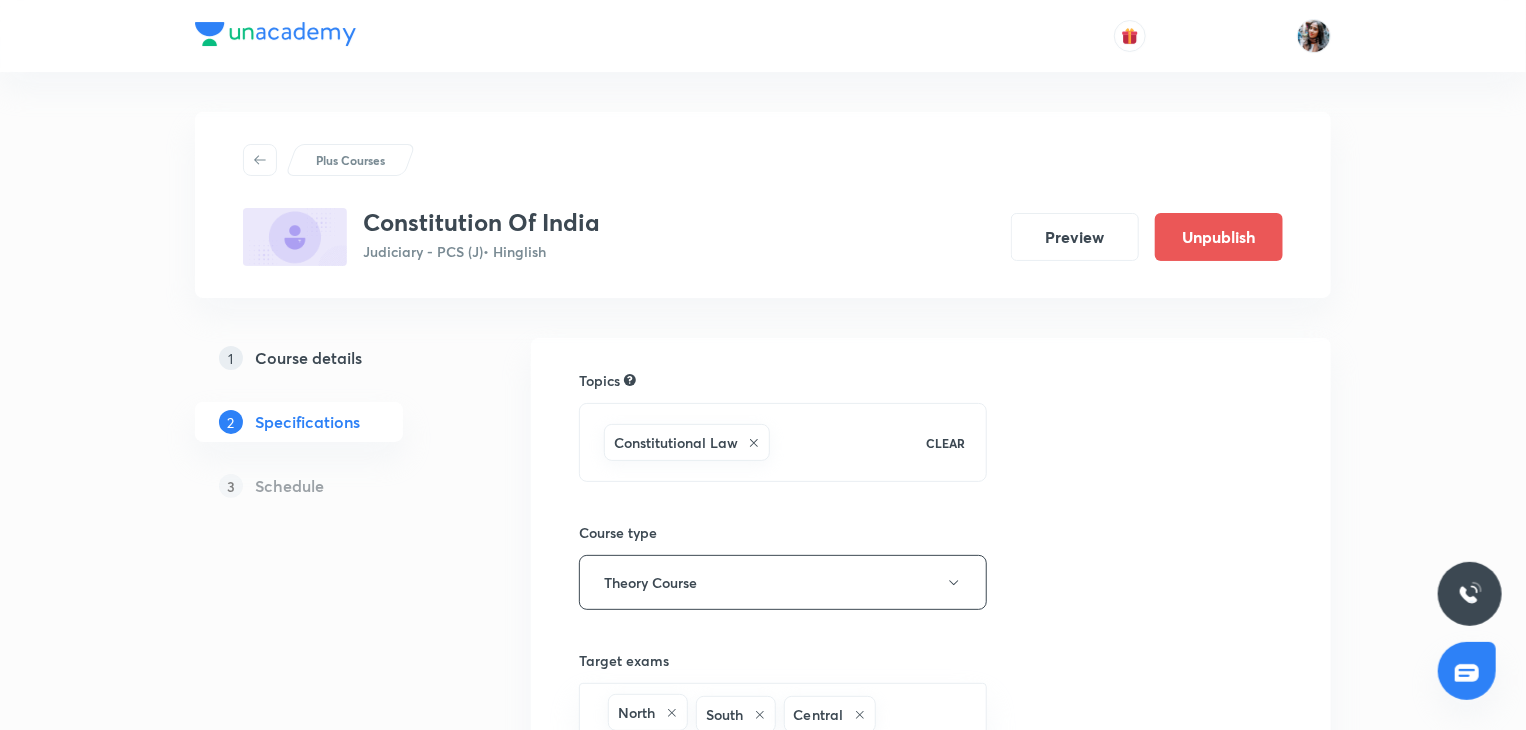 click on "Course details" at bounding box center (308, 358) 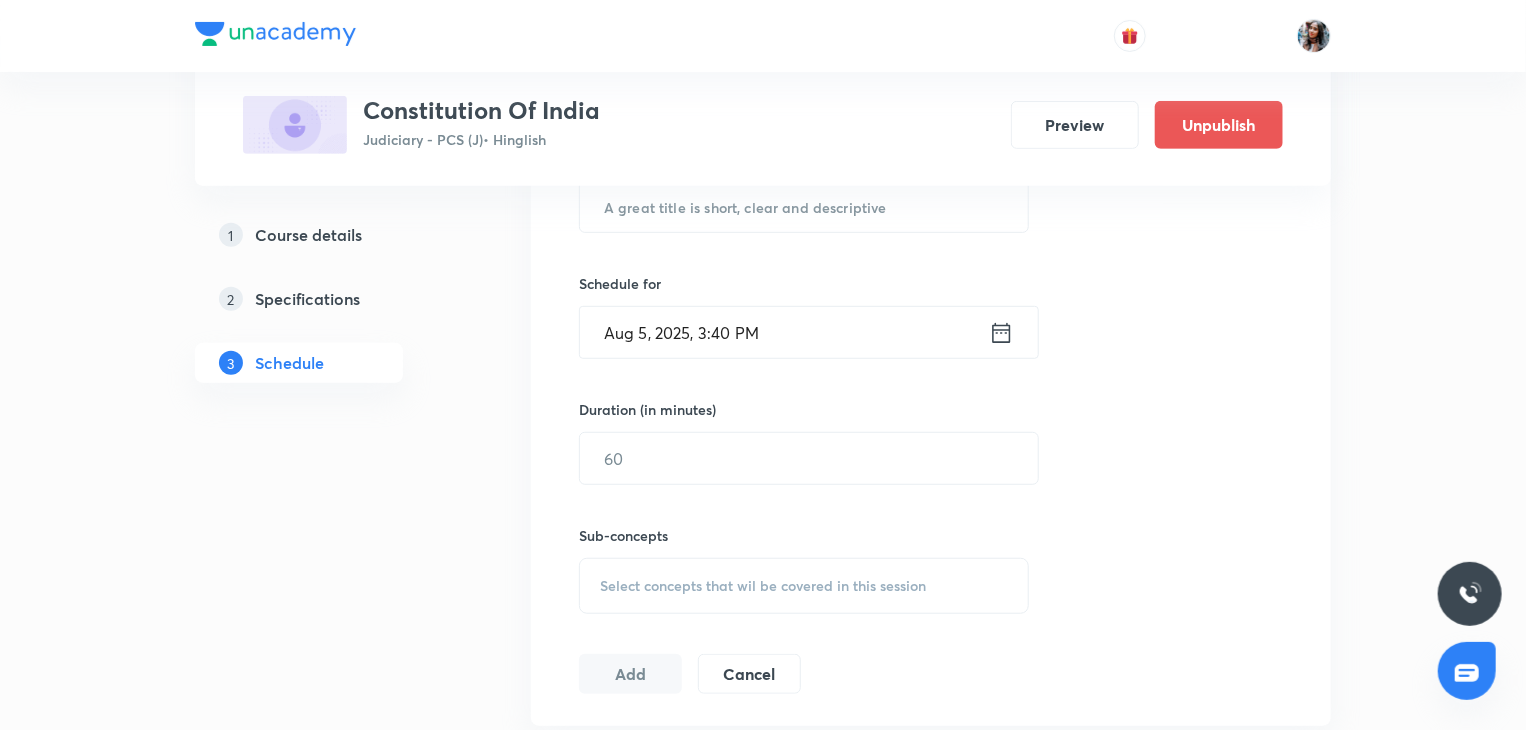scroll, scrollTop: 0, scrollLeft: 0, axis: both 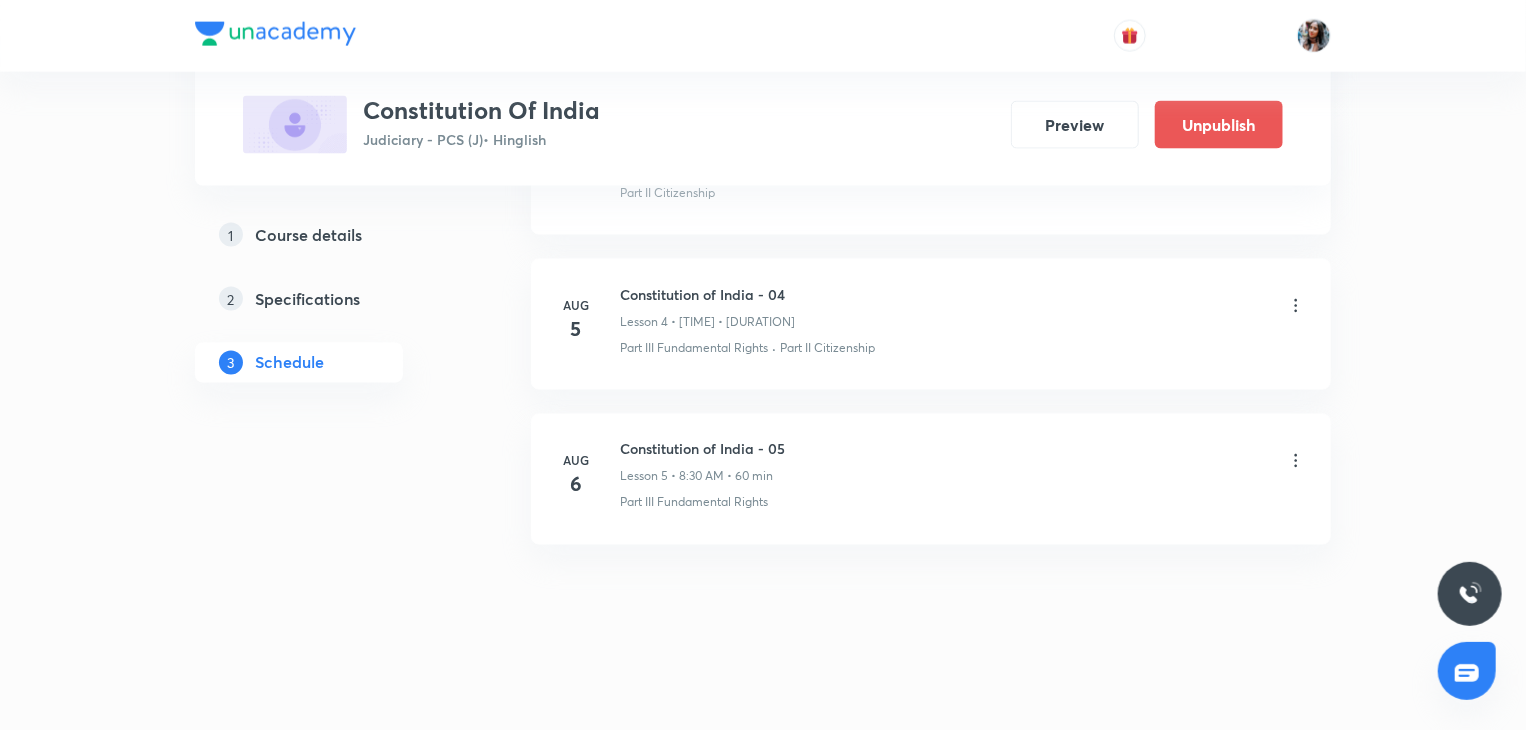 click on "Constitution of India - 05" at bounding box center [702, 449] 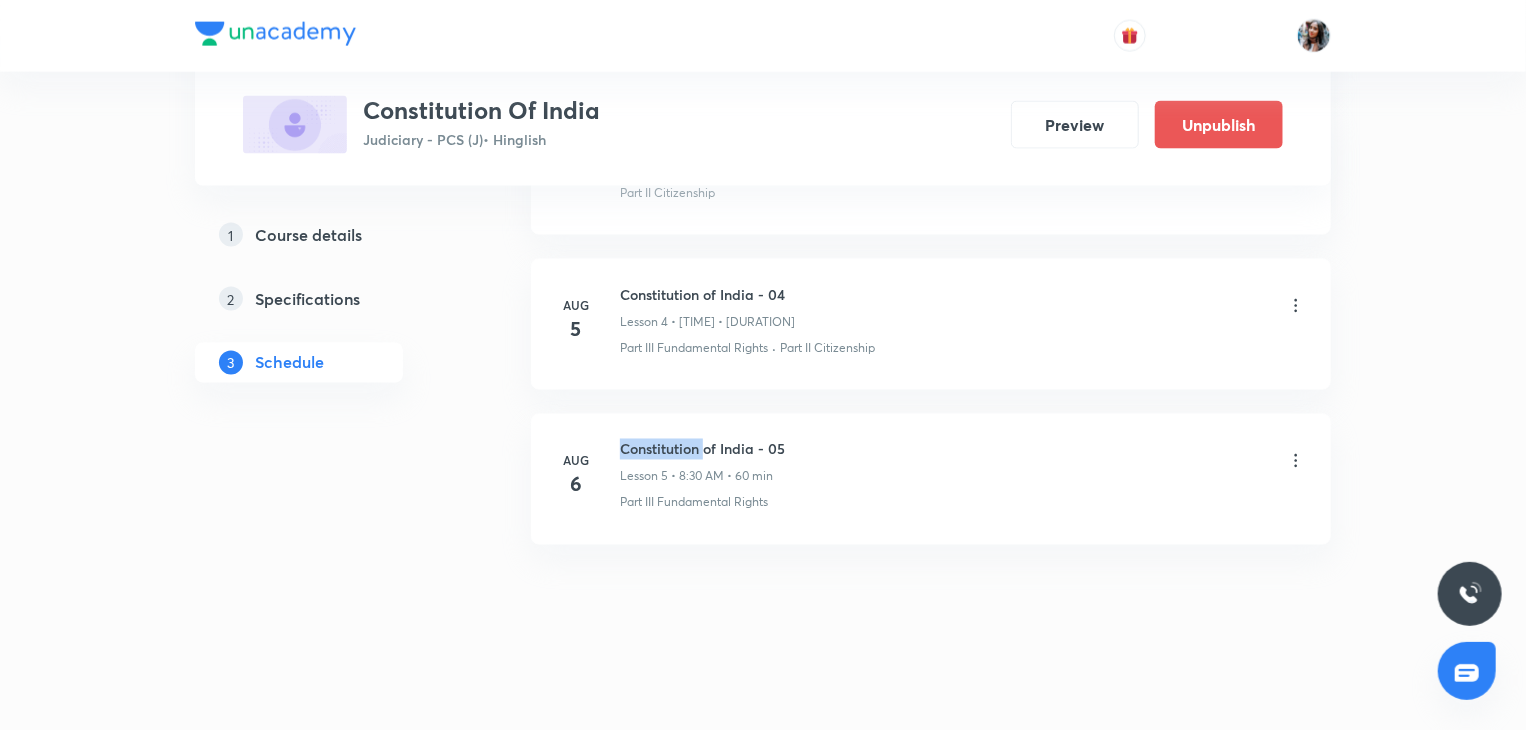 click on "Constitution of India - 05" at bounding box center [702, 449] 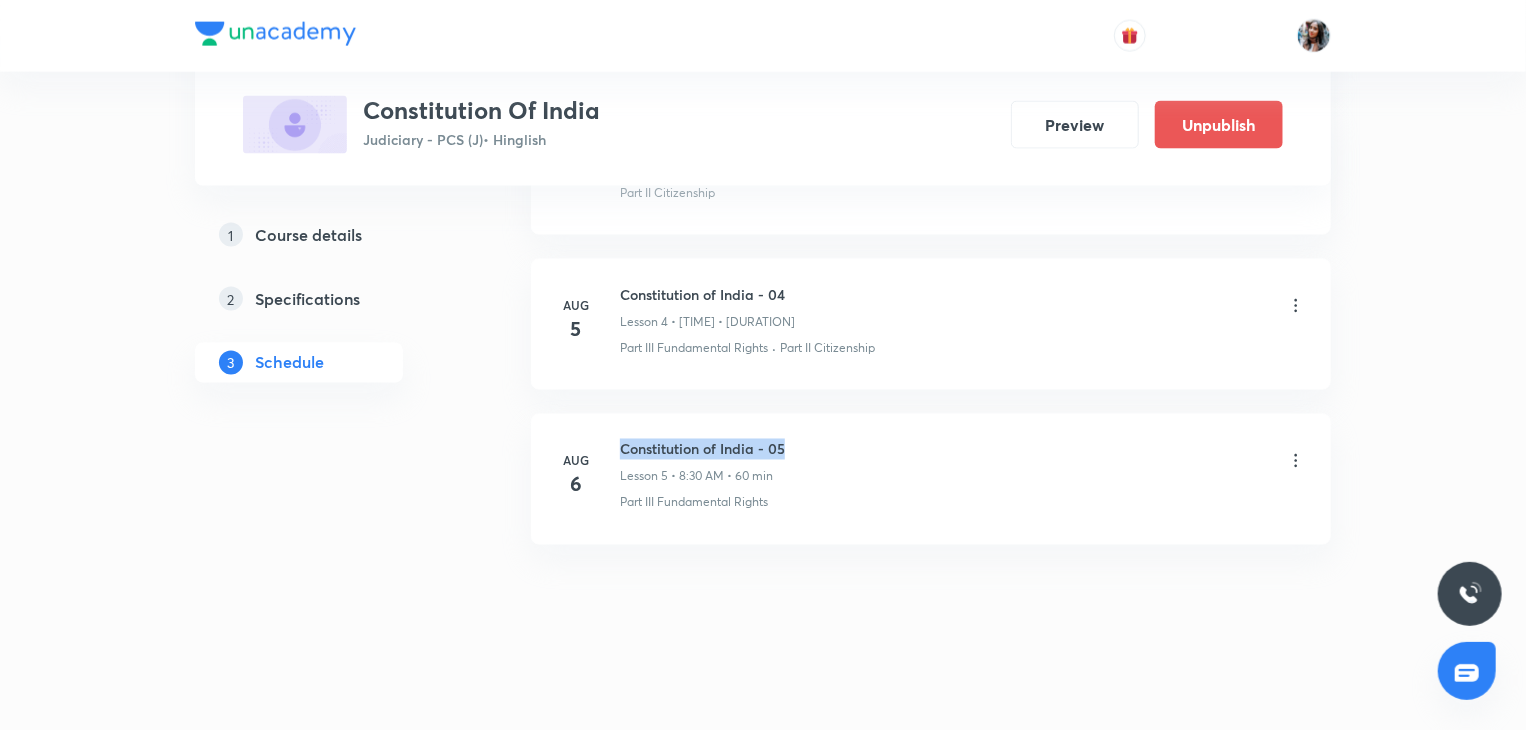 copy on "Constitution of India - 05" 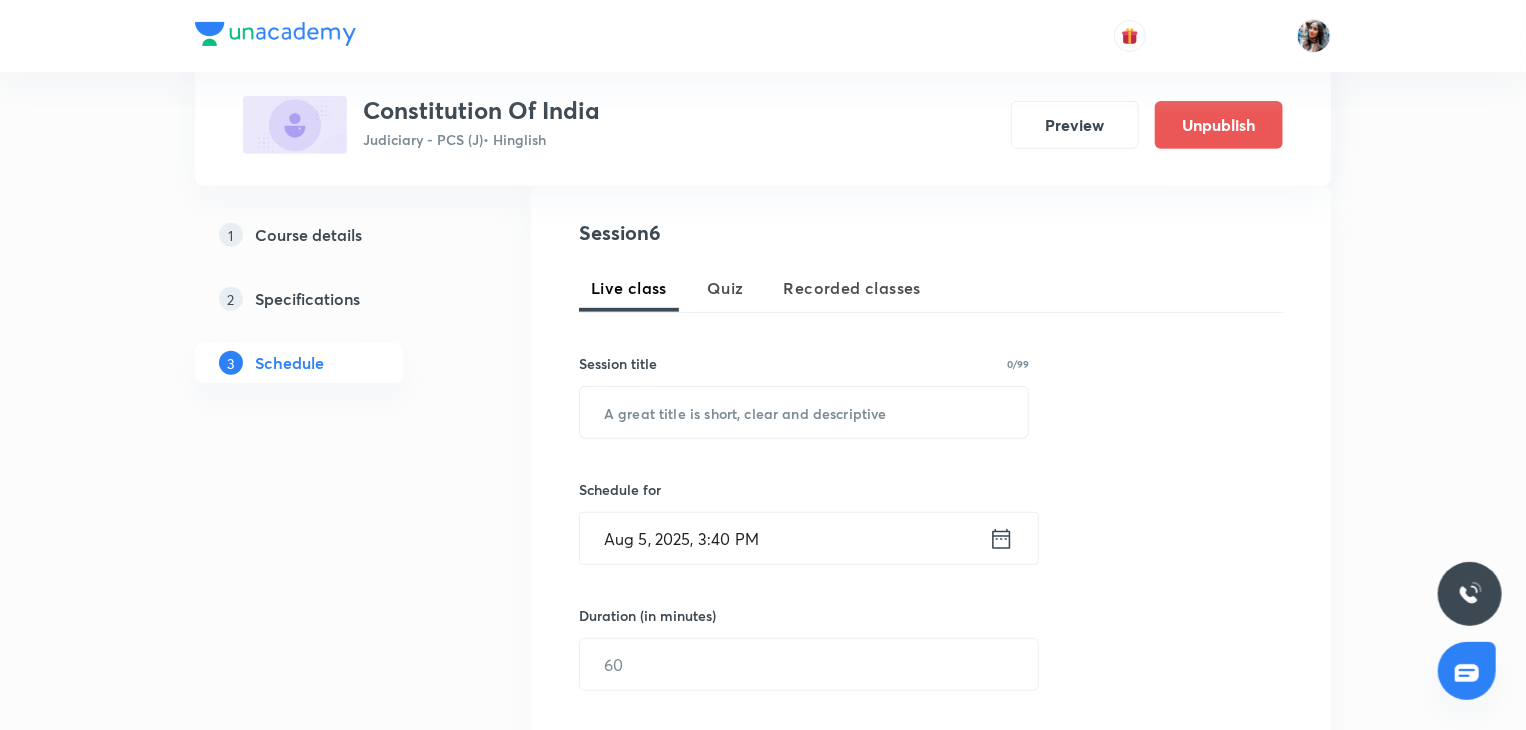 scroll, scrollTop: 376, scrollLeft: 0, axis: vertical 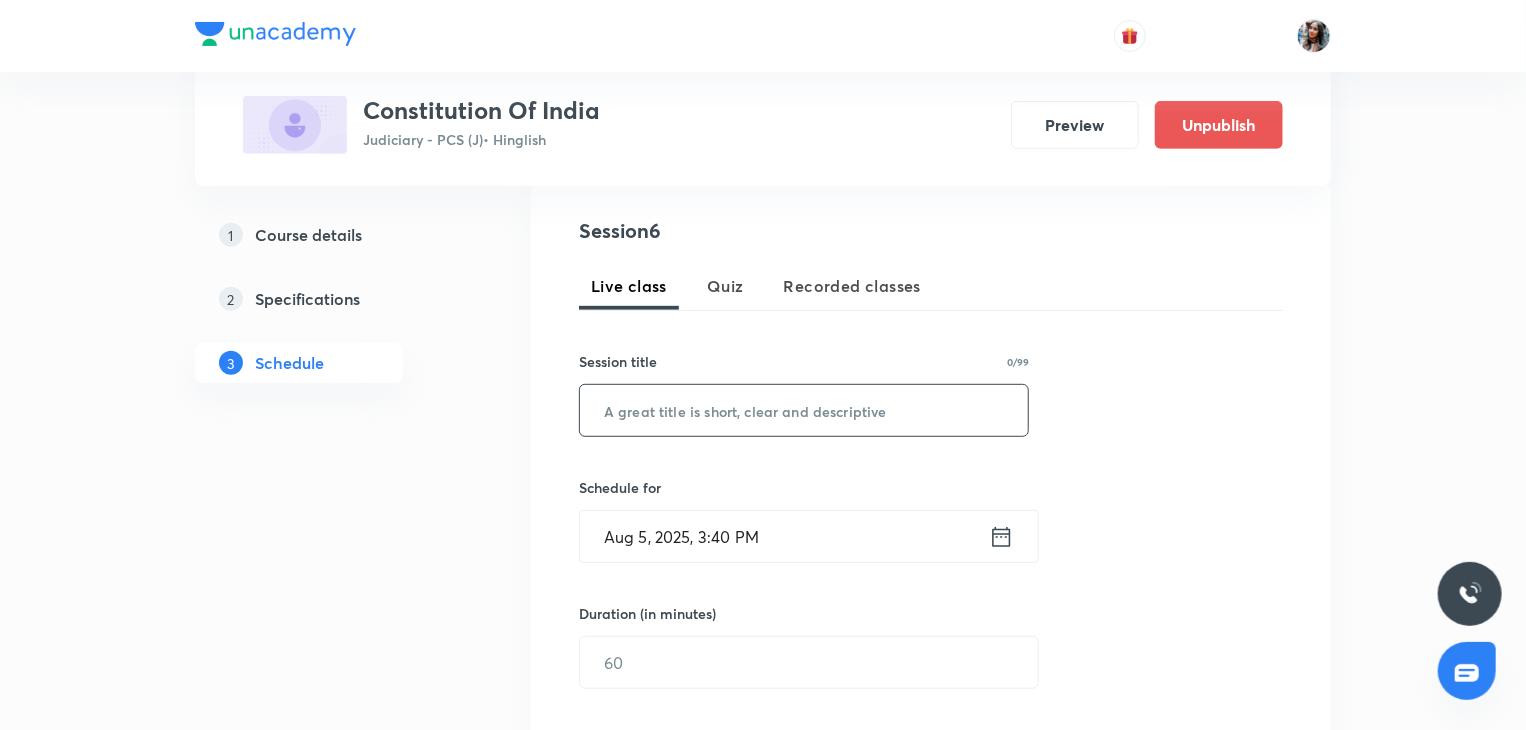 click at bounding box center [804, 410] 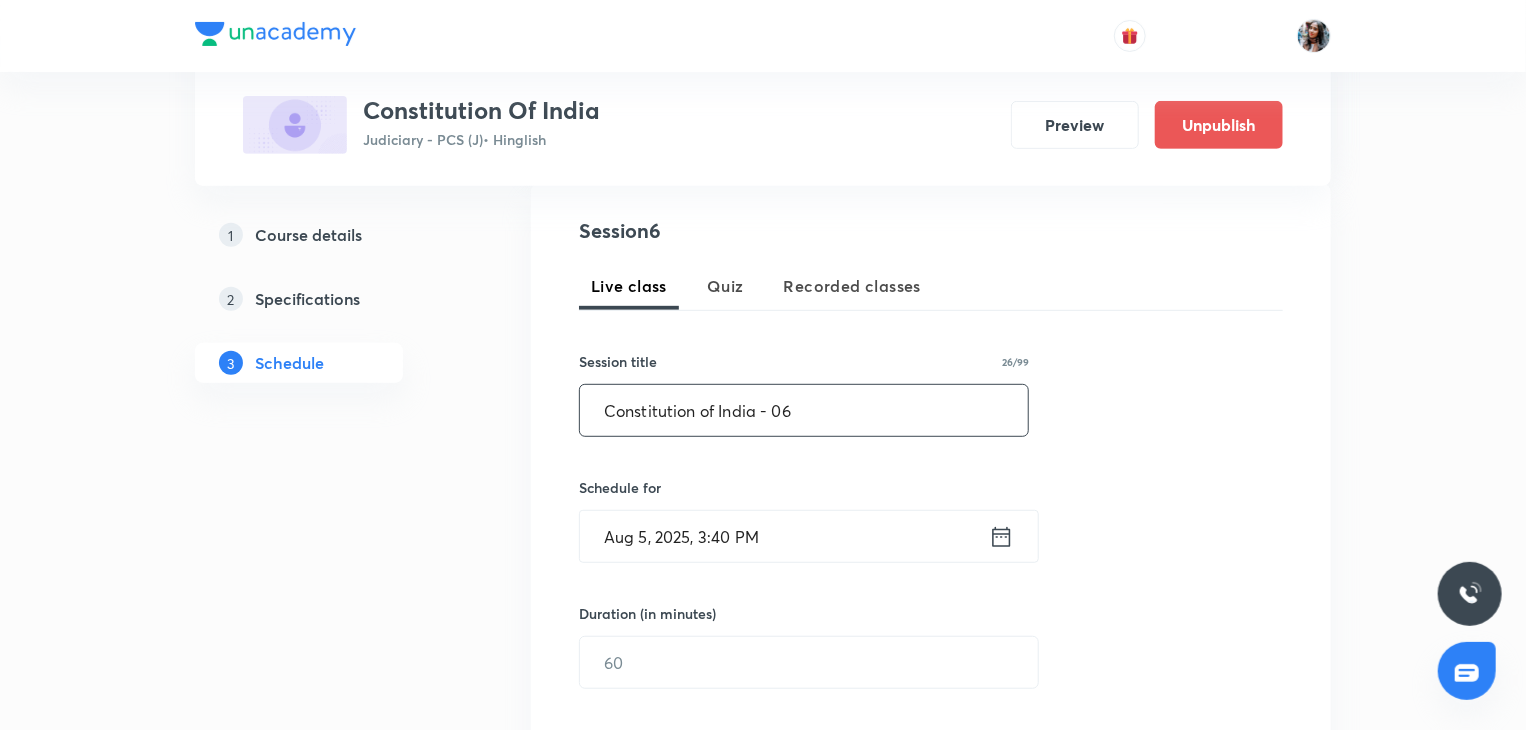 type on "Constitution of India - 06" 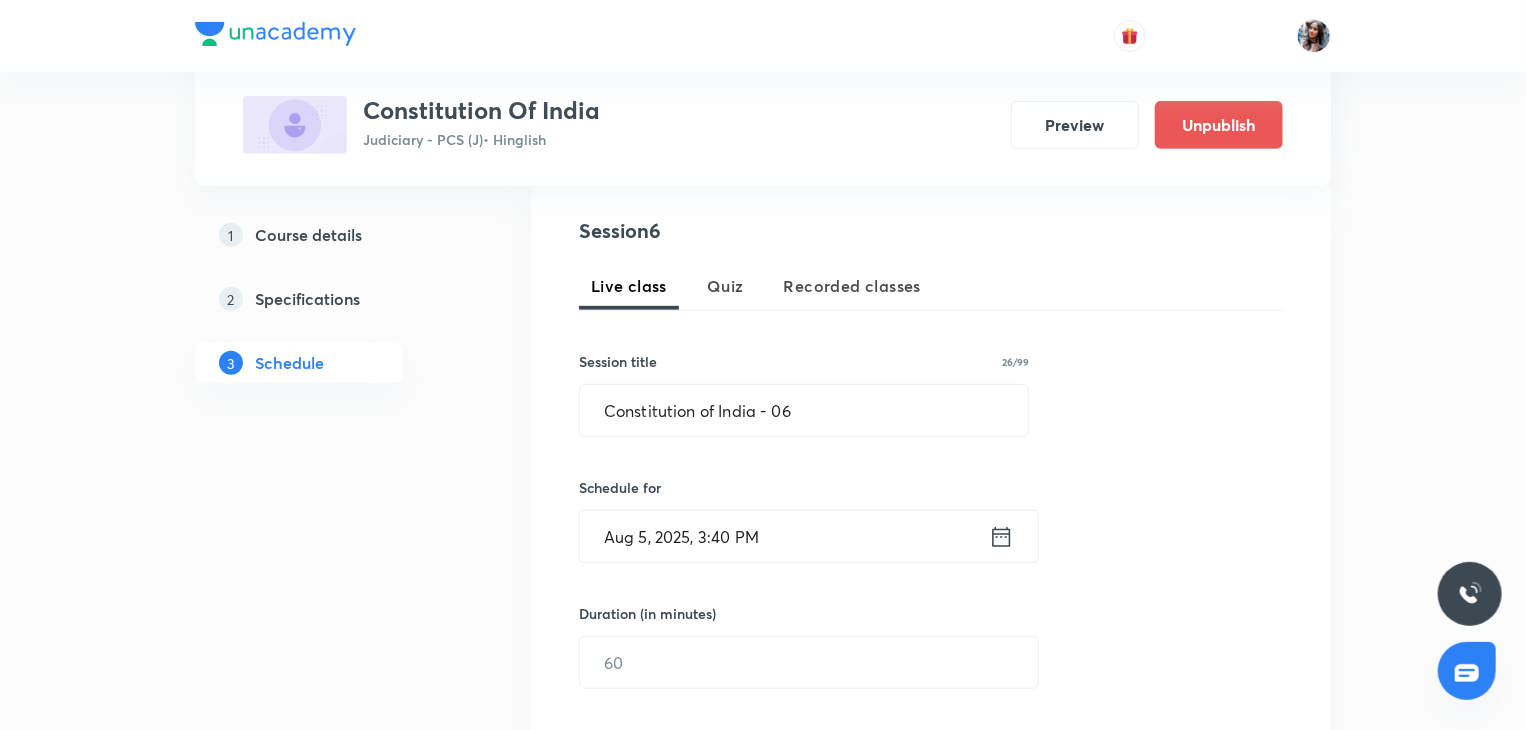 click on "Aug 5, 2025, 3:40 PM" at bounding box center (784, 536) 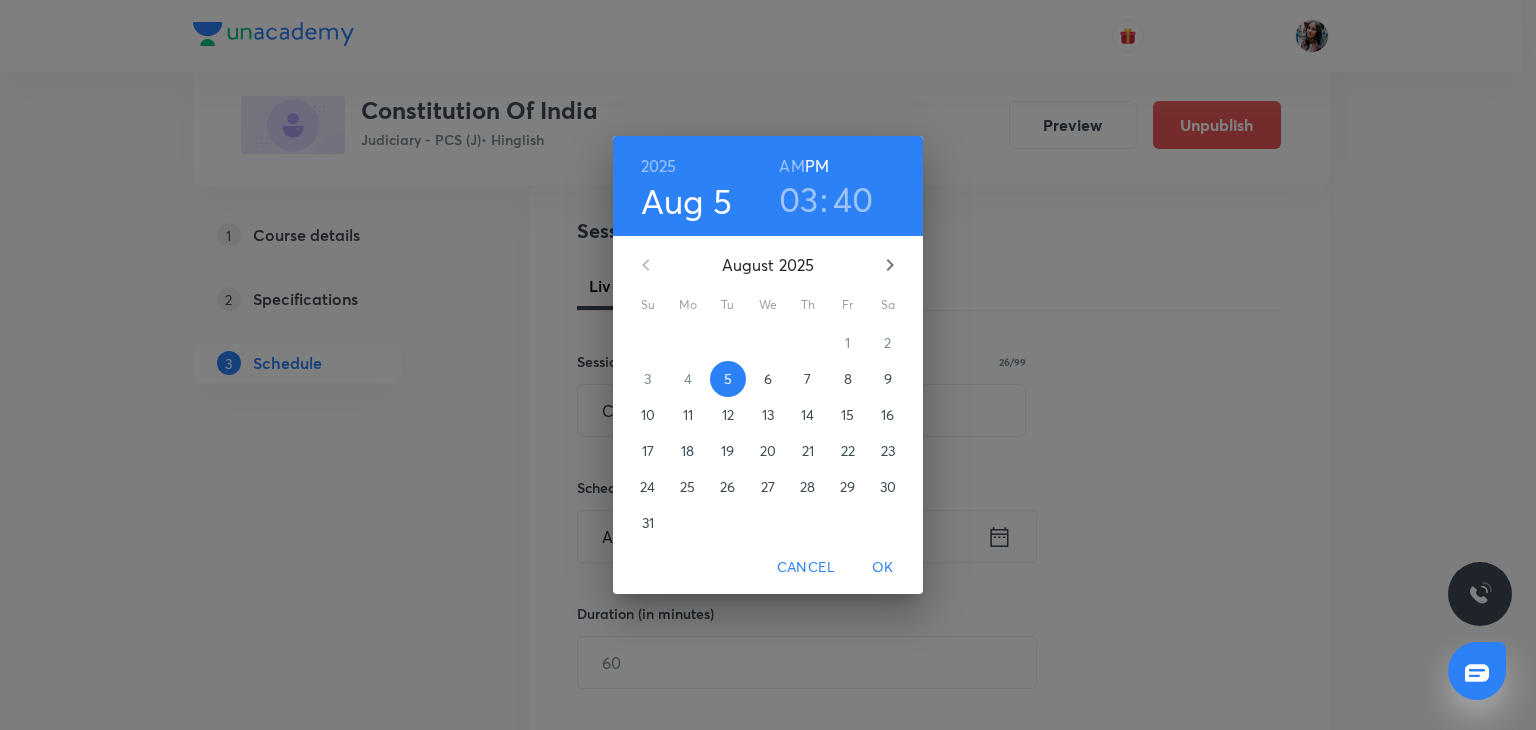 click on "8" at bounding box center [848, 379] 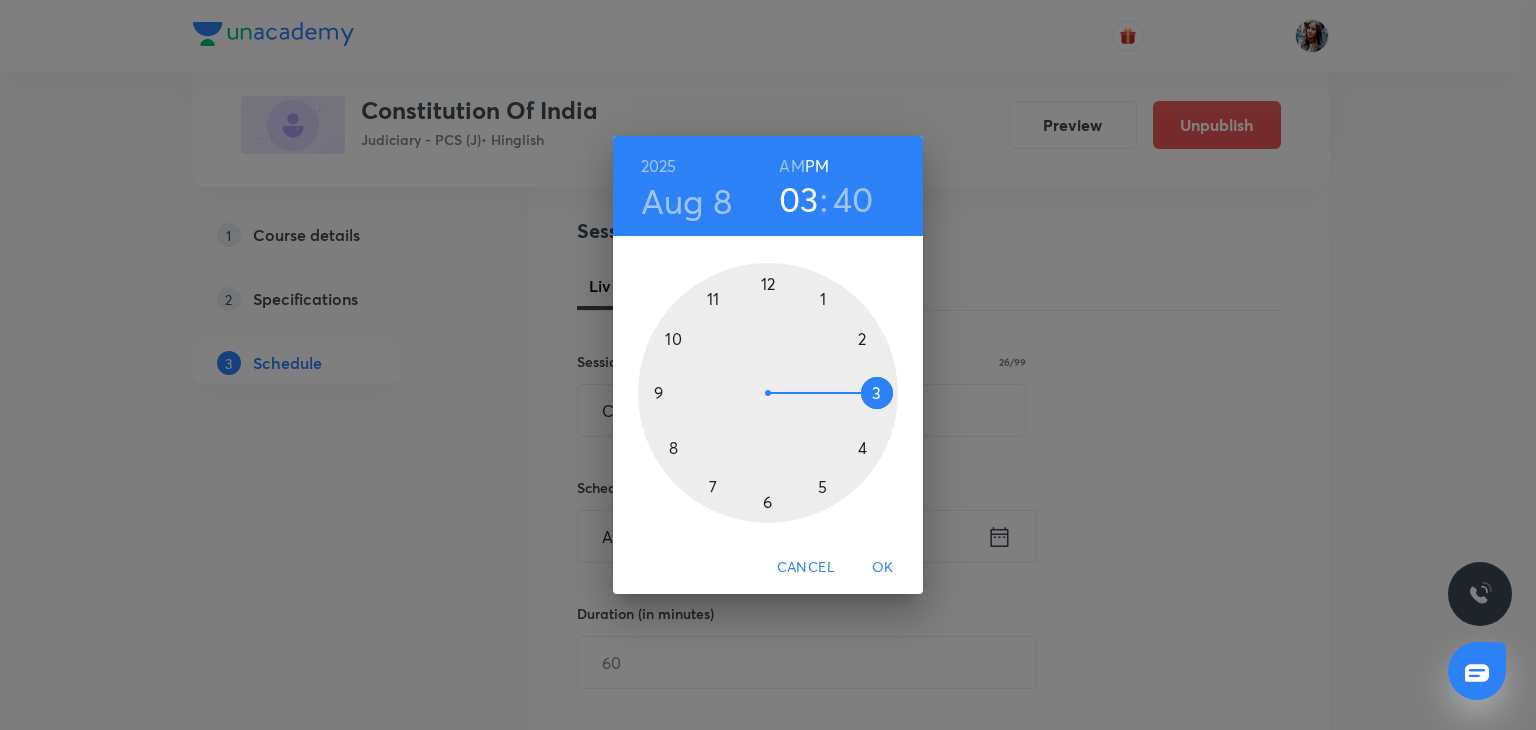 click on "AM" at bounding box center [791, 166] 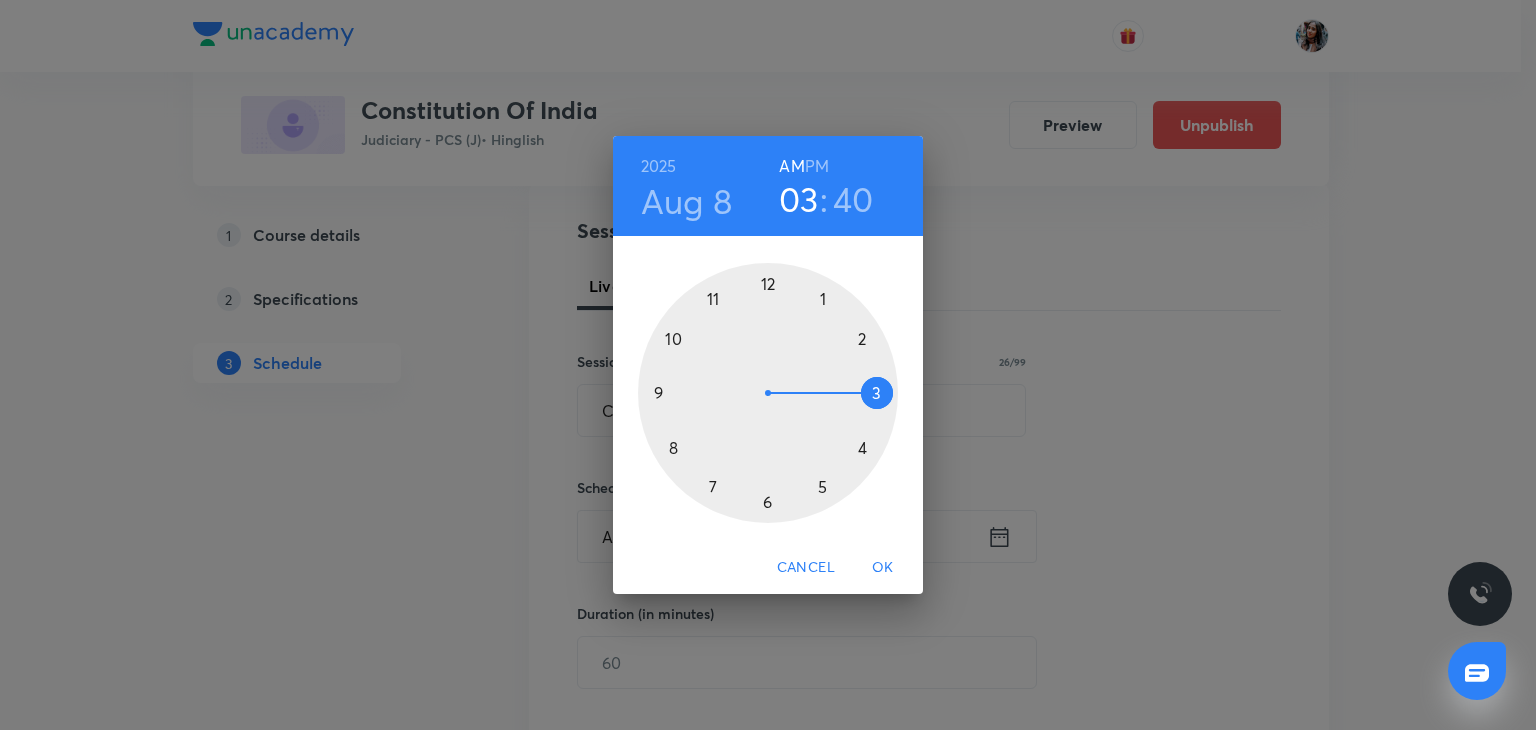 click at bounding box center (768, 393) 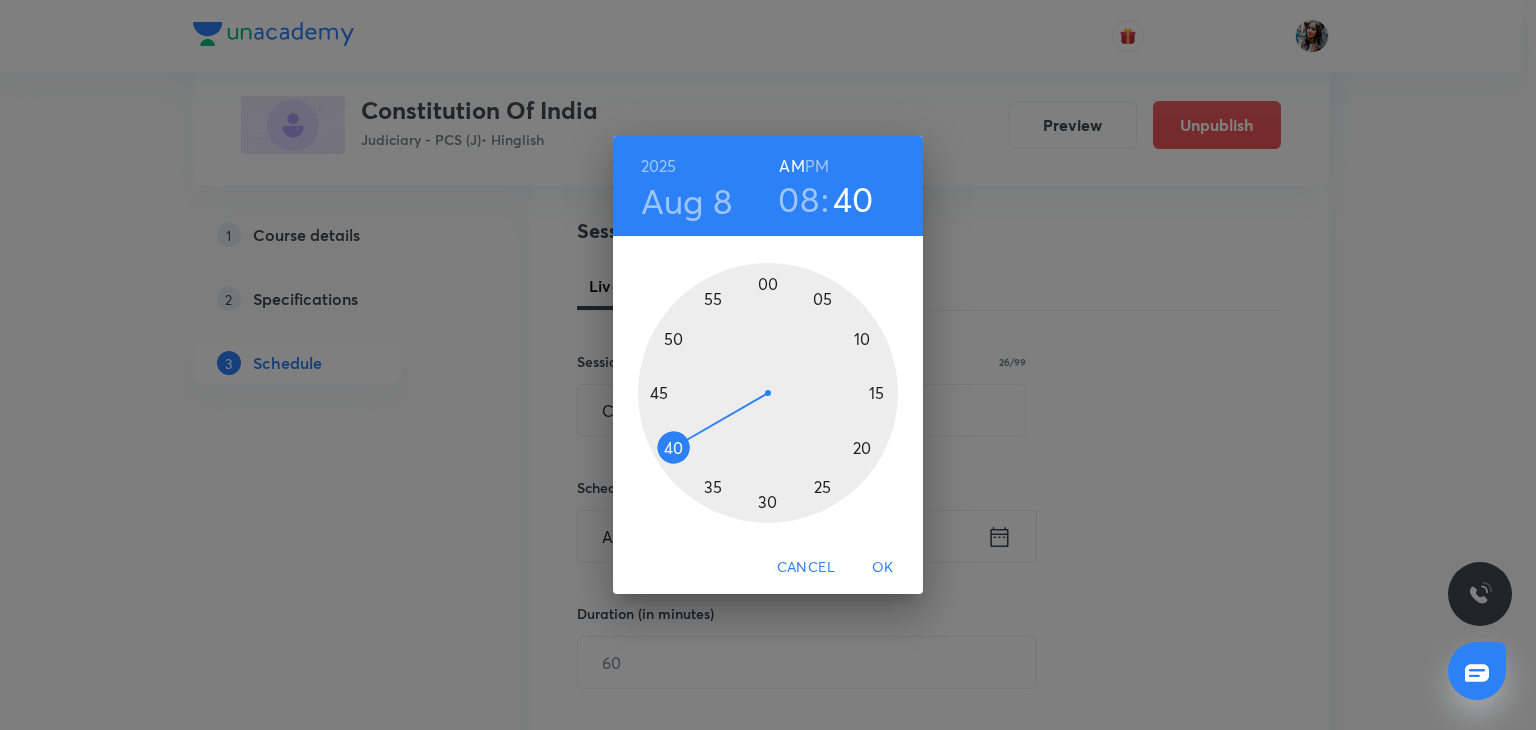click at bounding box center [768, 393] 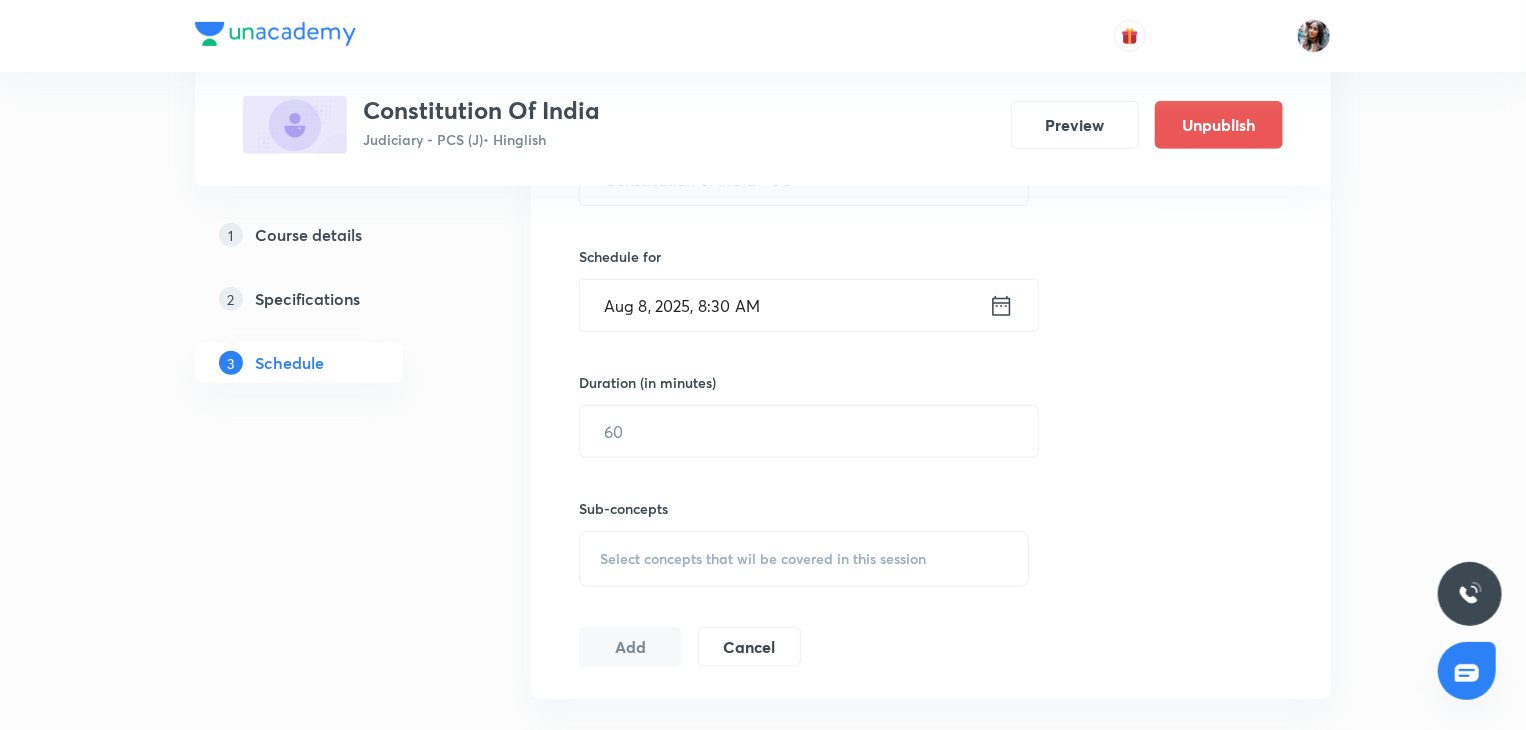 scroll, scrollTop: 700, scrollLeft: 0, axis: vertical 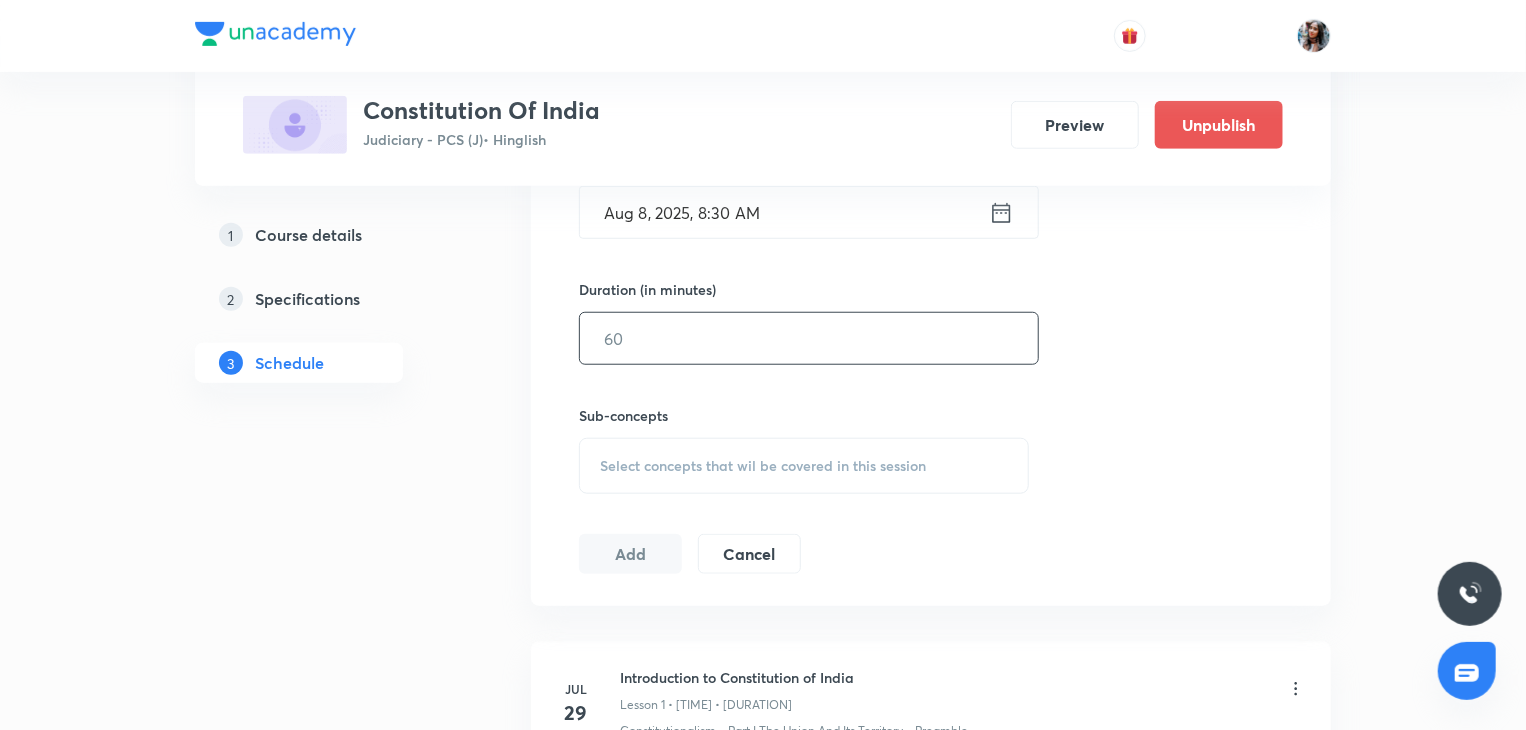 click at bounding box center (809, 338) 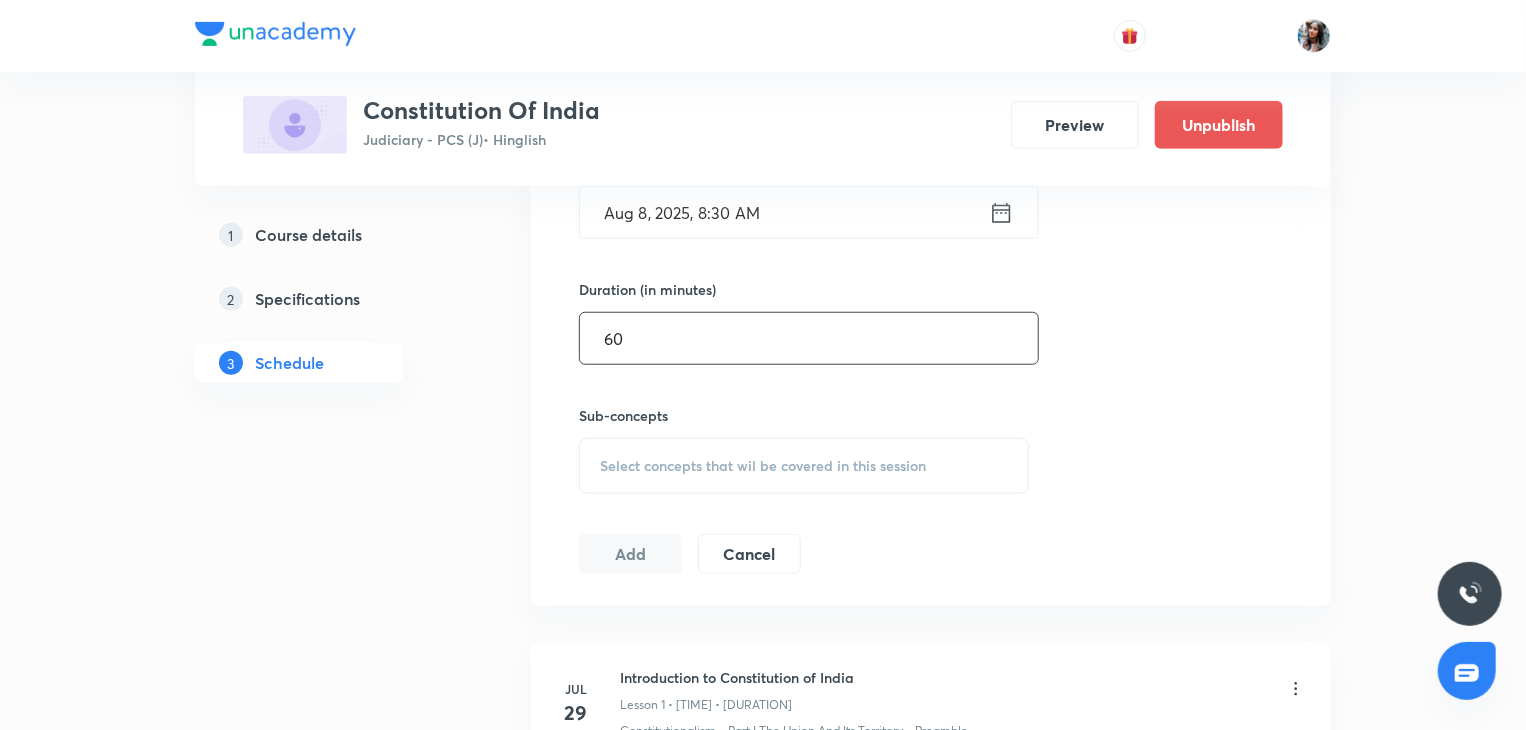 type on "60" 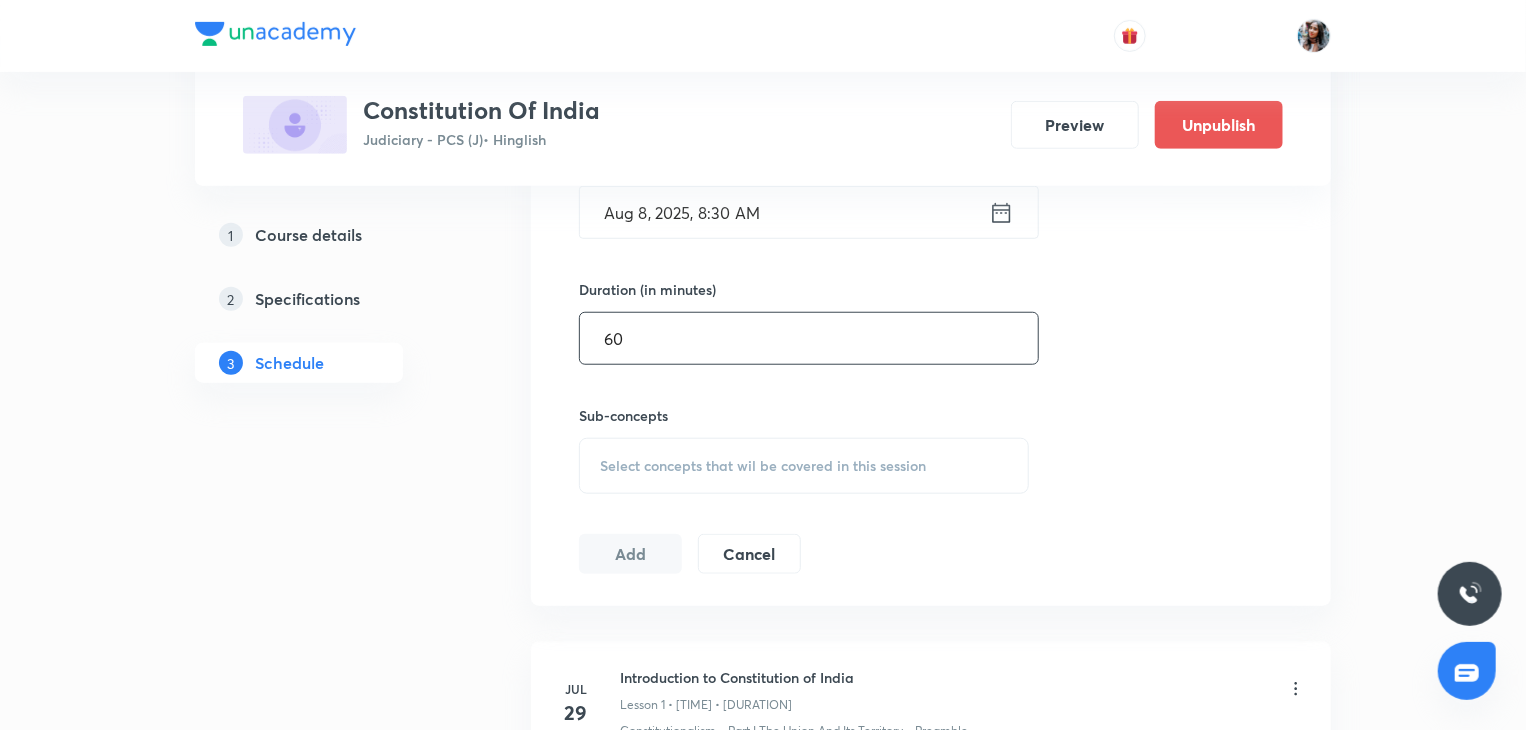 scroll, scrollTop: 746, scrollLeft: 0, axis: vertical 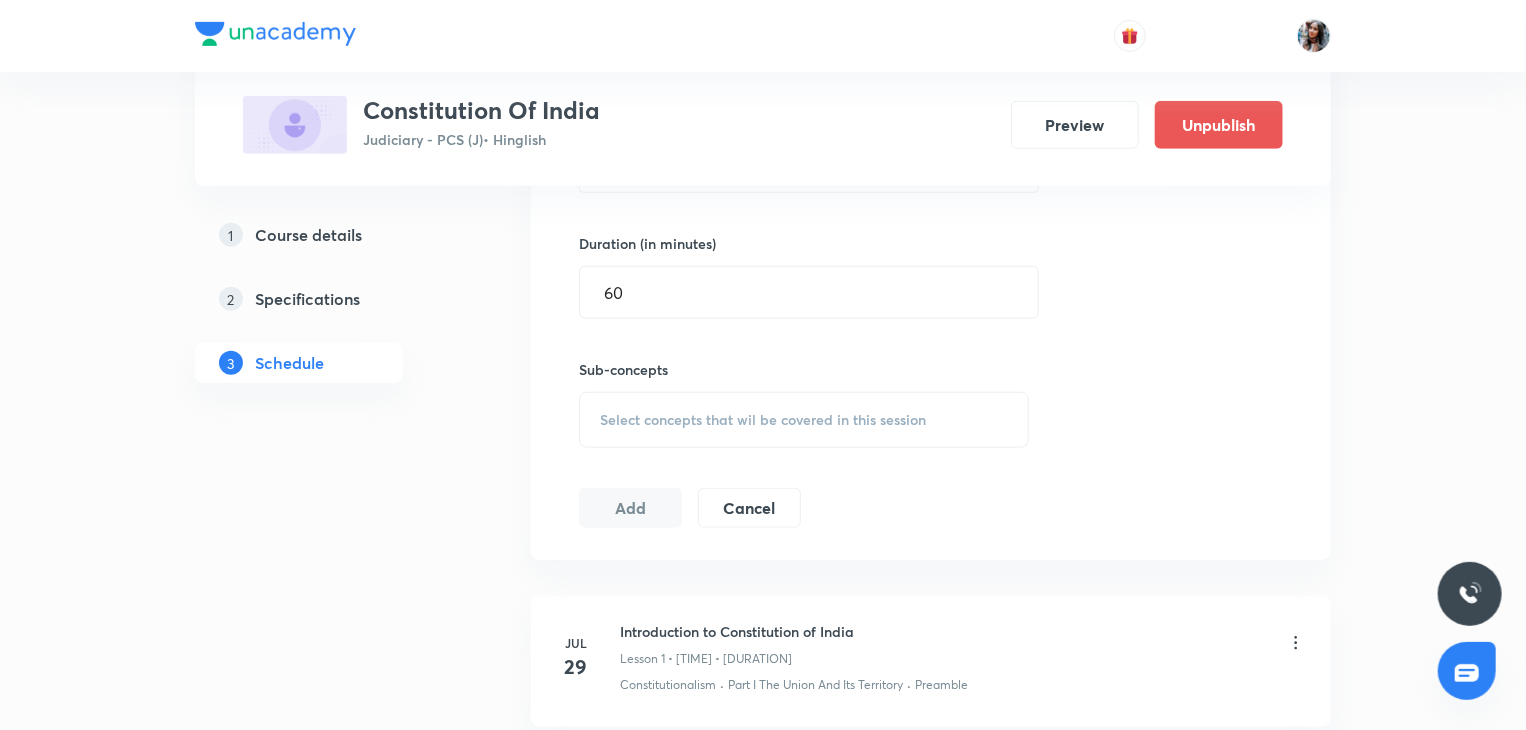 click on "Select concepts that wil be covered in this session" at bounding box center (763, 420) 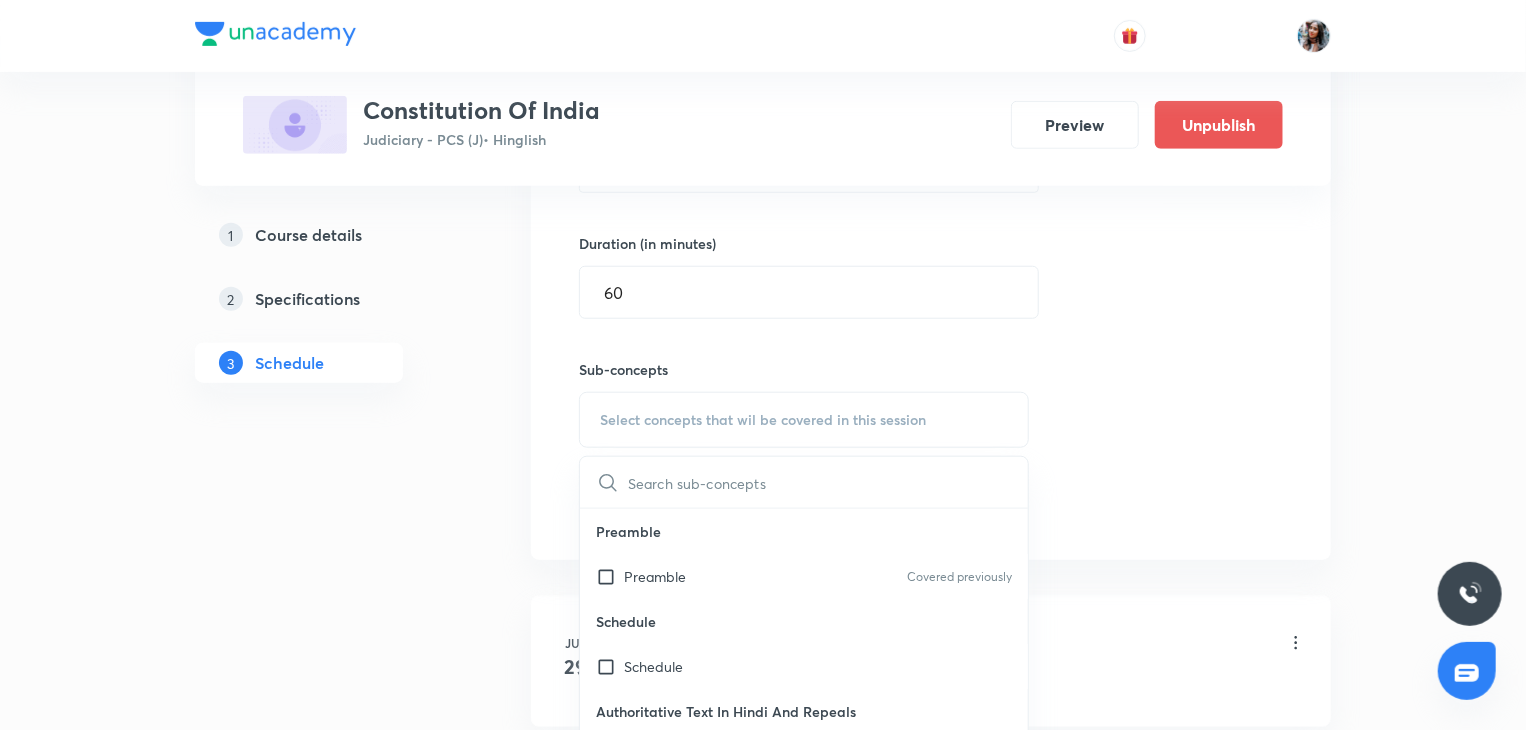 click on "Preamble Covered previously" at bounding box center [804, 576] 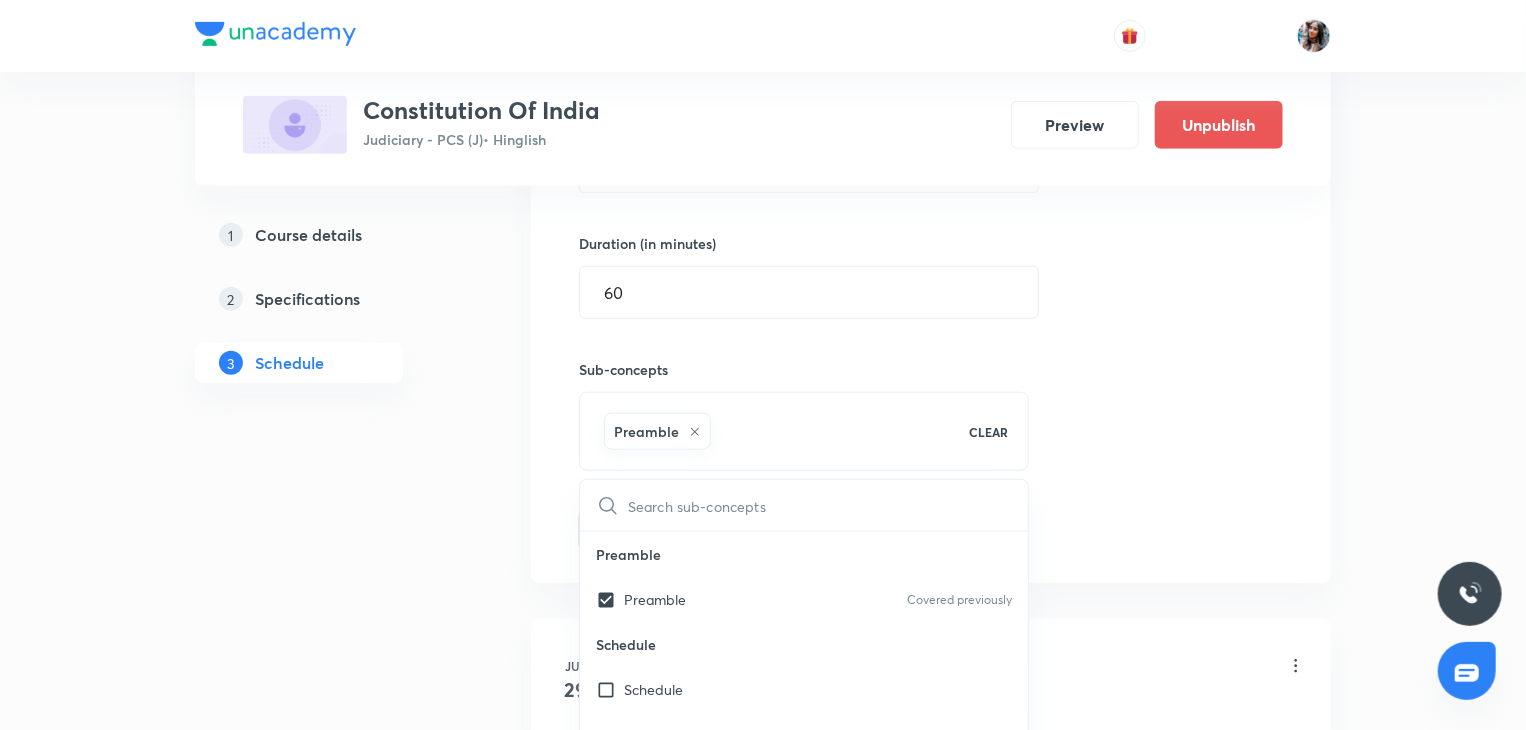 click on "1 Course details 2 Specifications 3 Schedule" at bounding box center [331, 557] 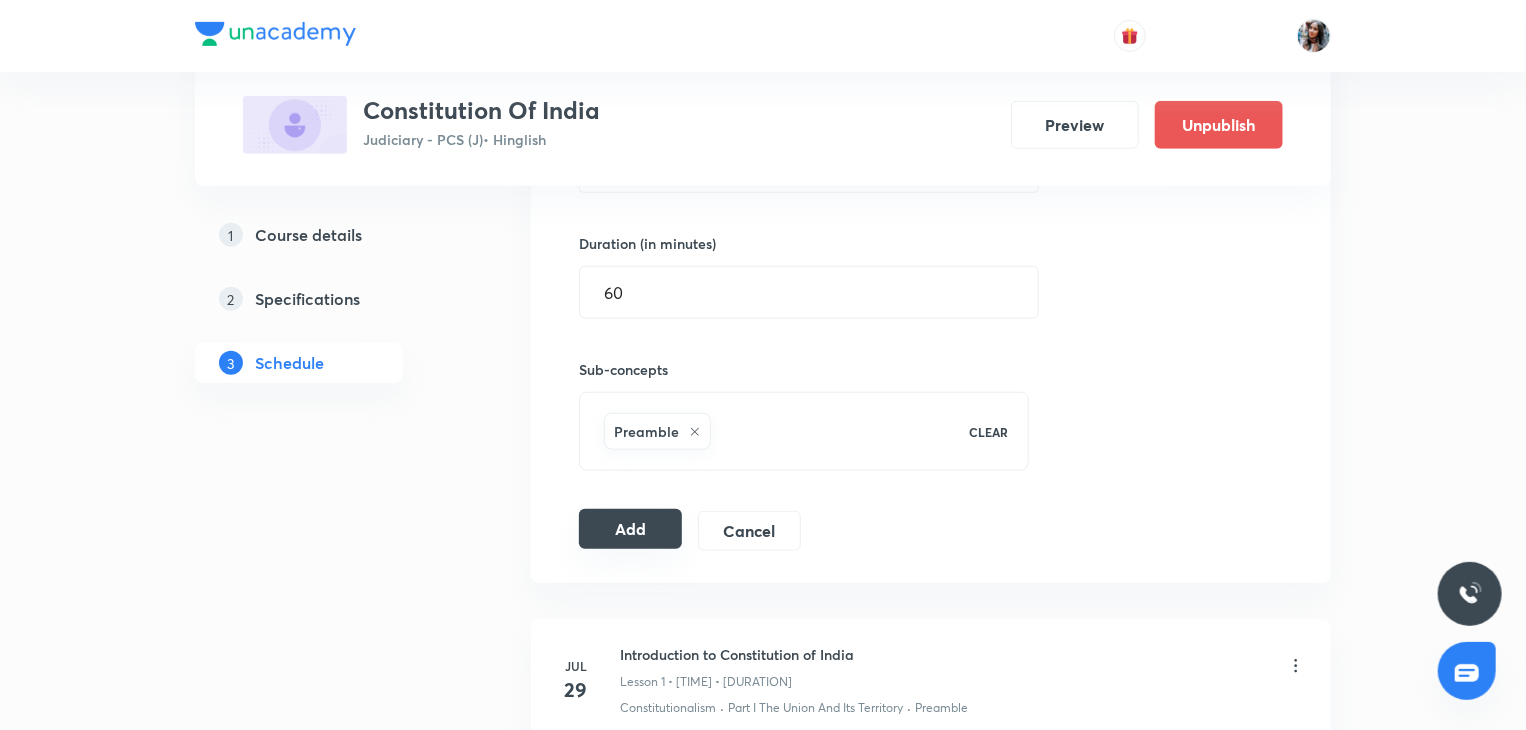 click on "Add" at bounding box center (630, 529) 